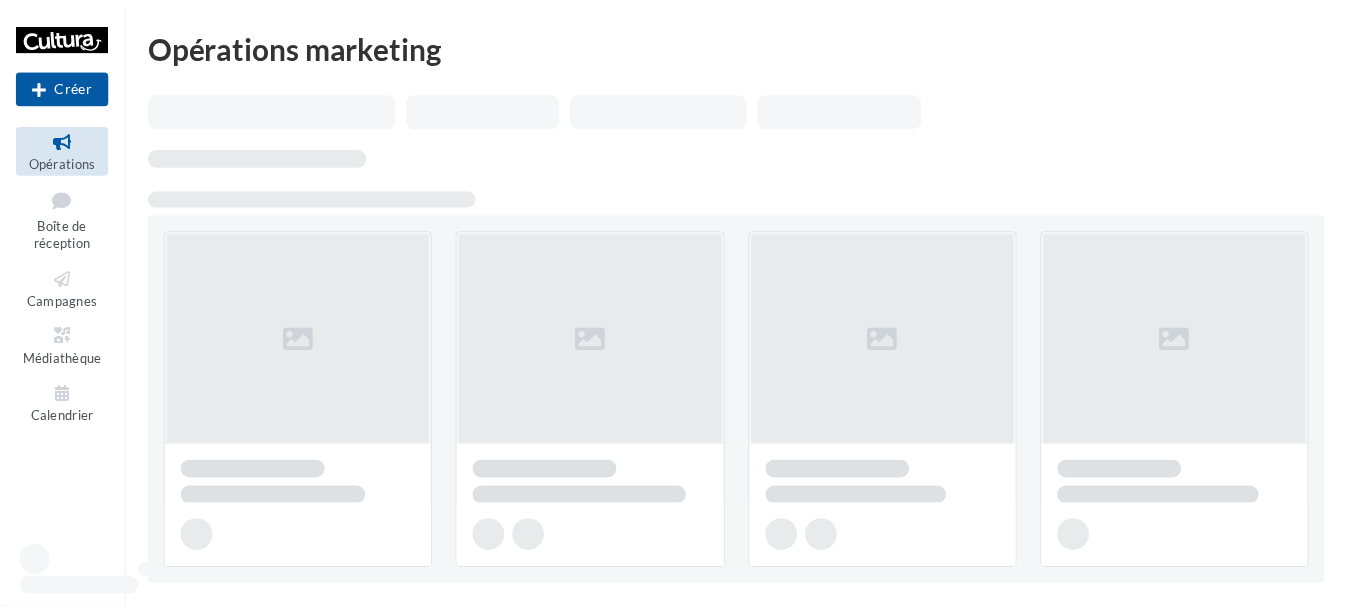 scroll, scrollTop: 0, scrollLeft: 0, axis: both 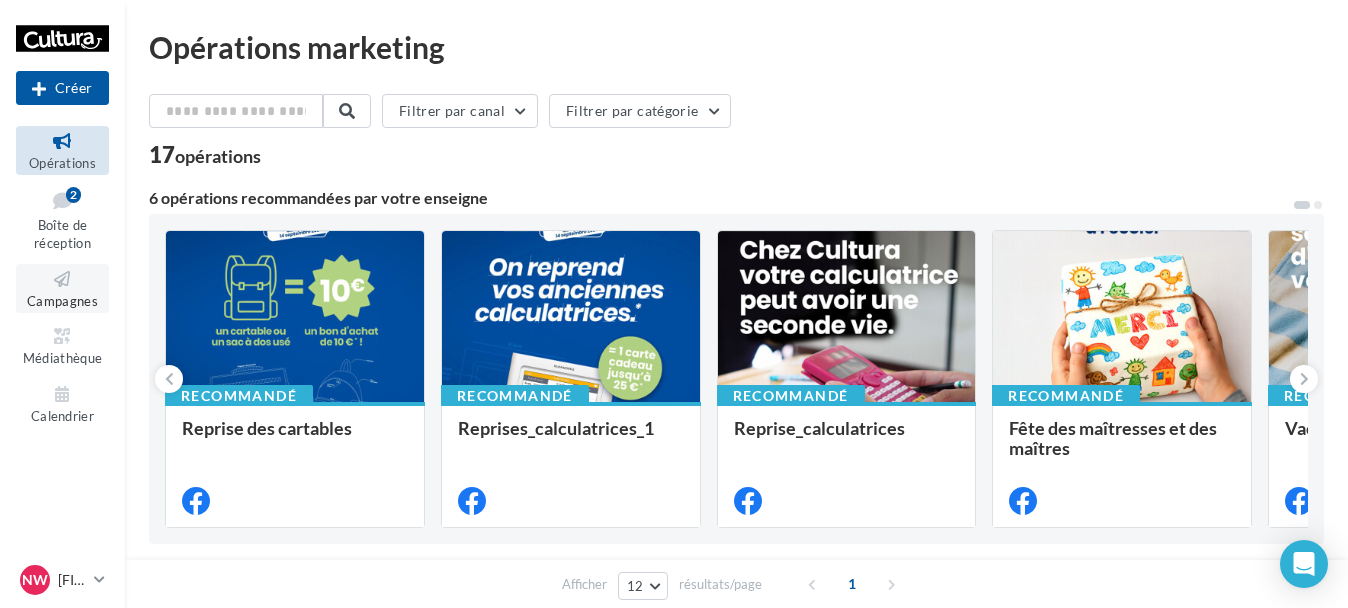 click at bounding box center [62, 279] 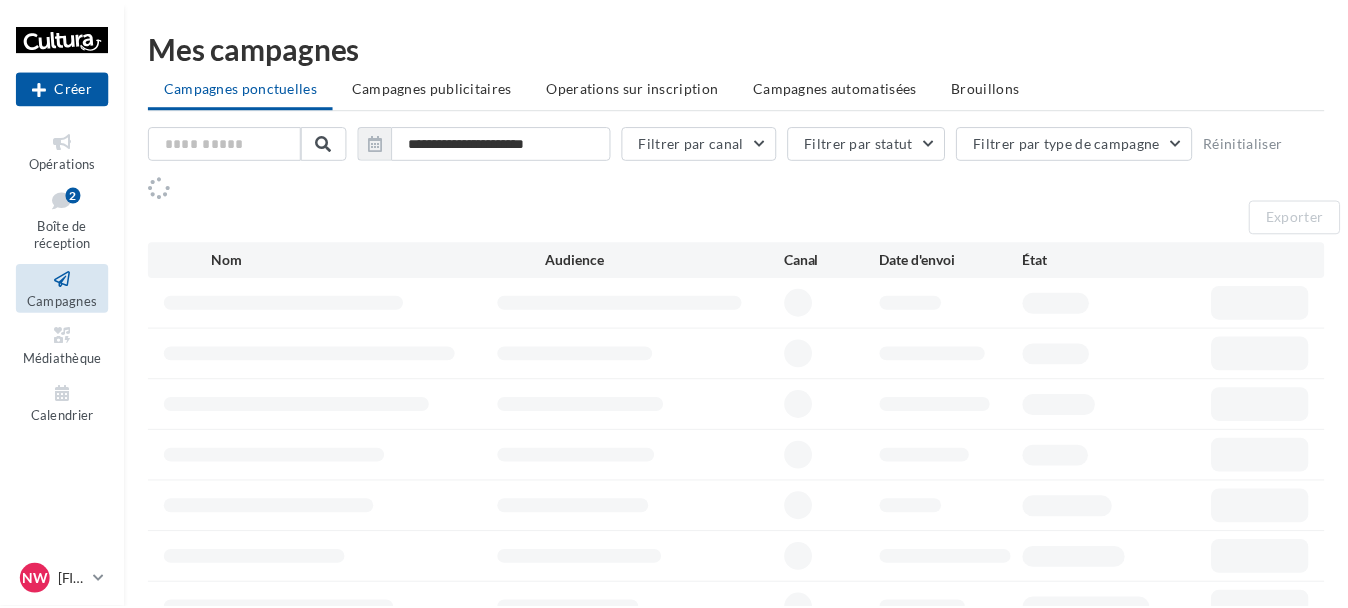 scroll, scrollTop: 0, scrollLeft: 0, axis: both 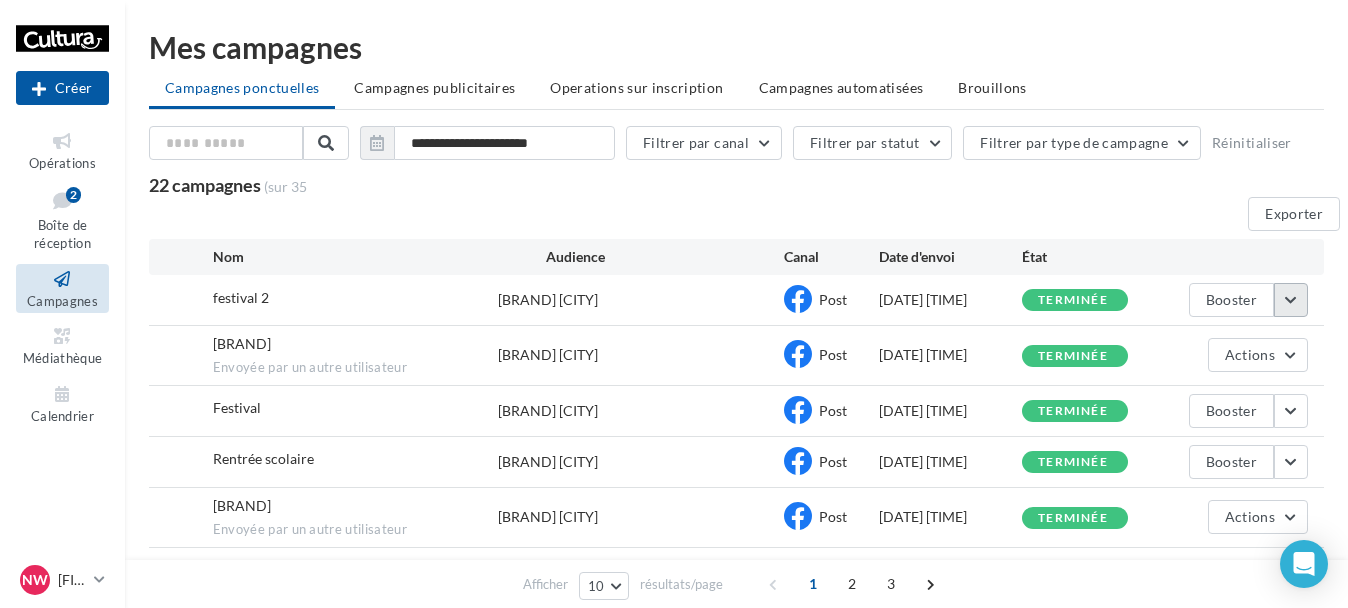 click at bounding box center [1291, 300] 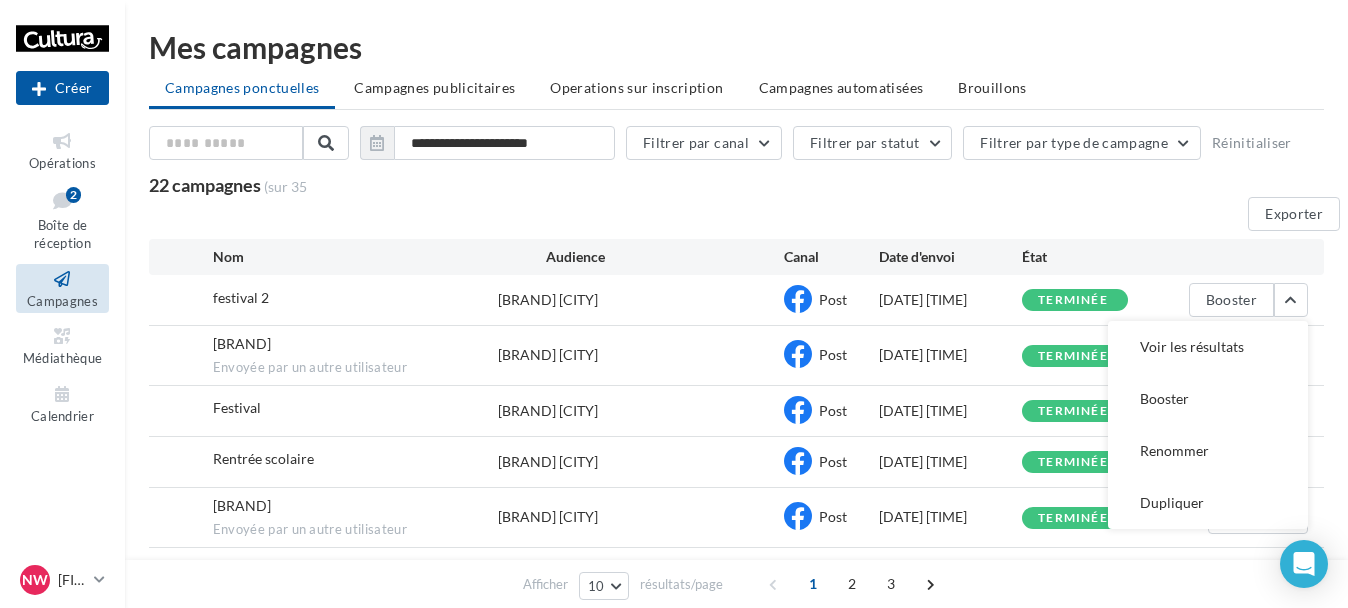 click on "Voir les résultats" at bounding box center (1208, 347) 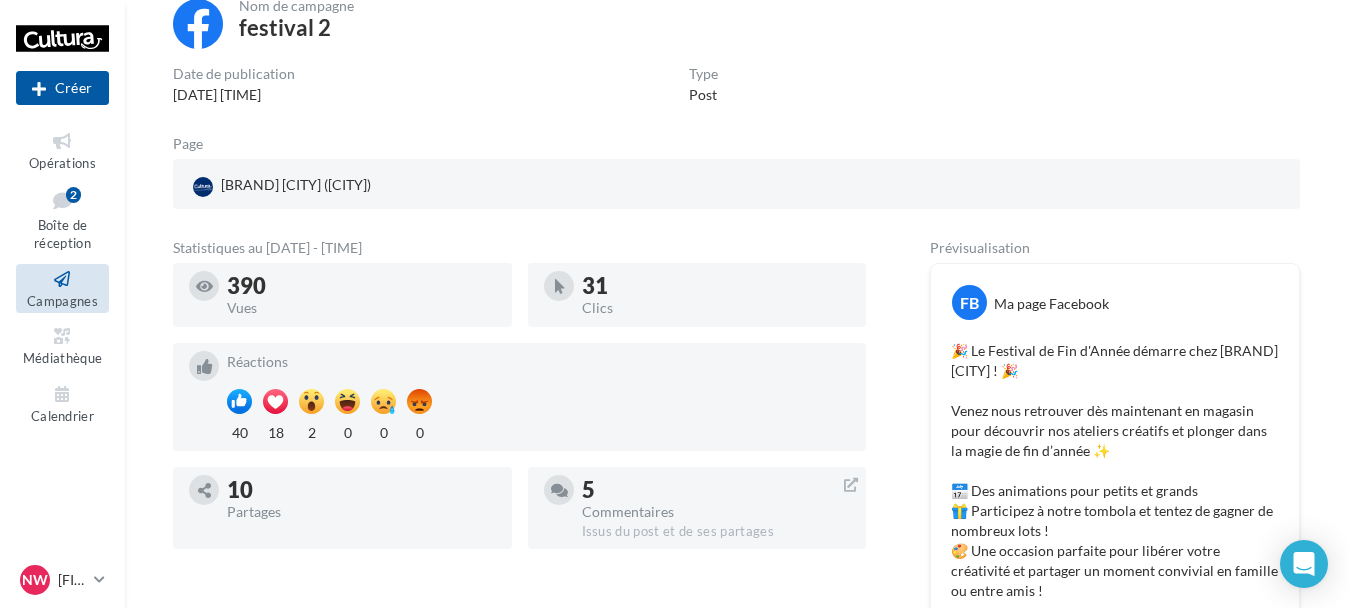 scroll, scrollTop: 100, scrollLeft: 0, axis: vertical 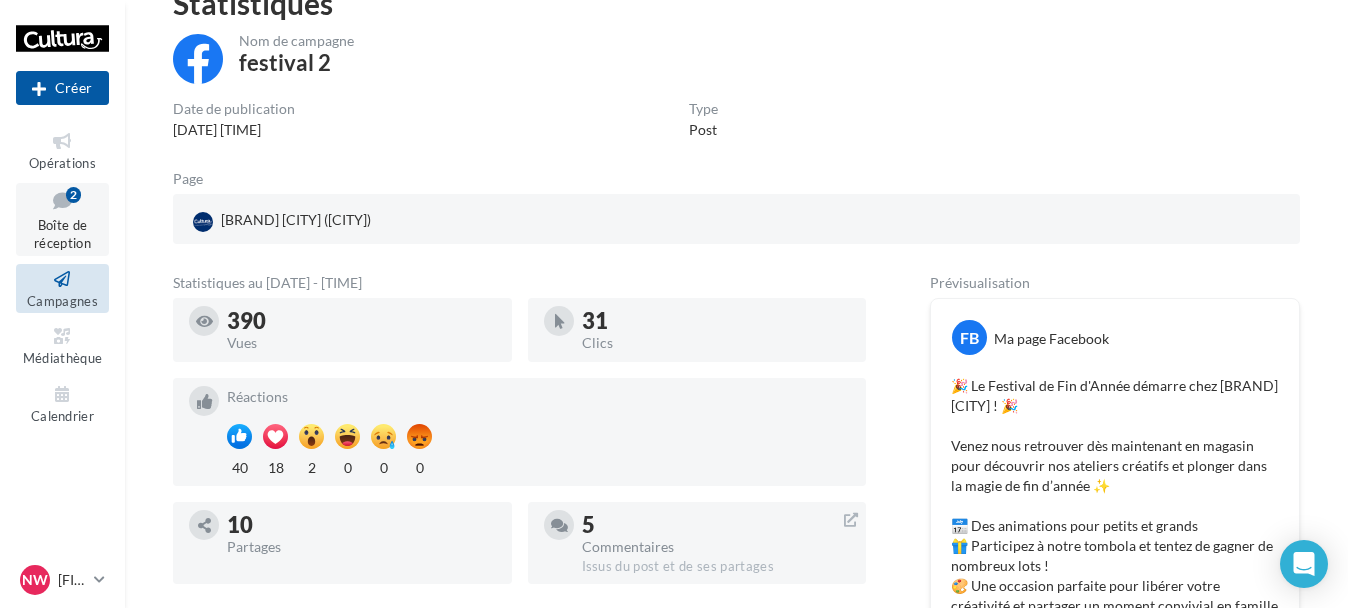click at bounding box center [62, 200] 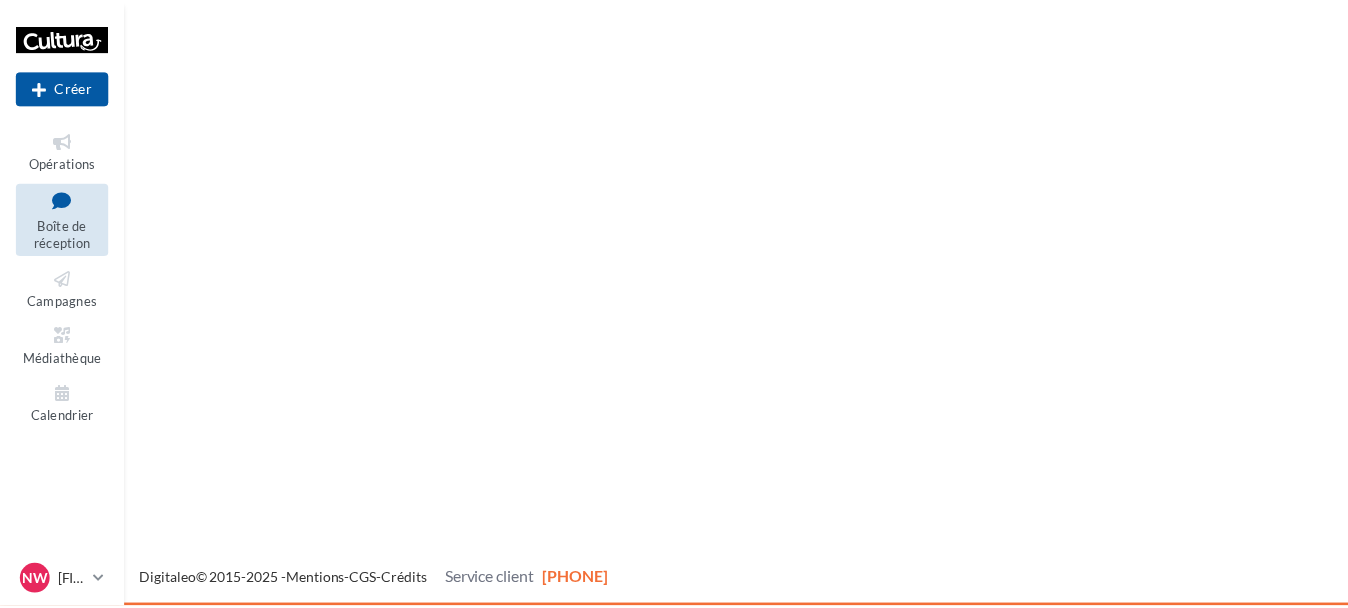 scroll, scrollTop: 0, scrollLeft: 0, axis: both 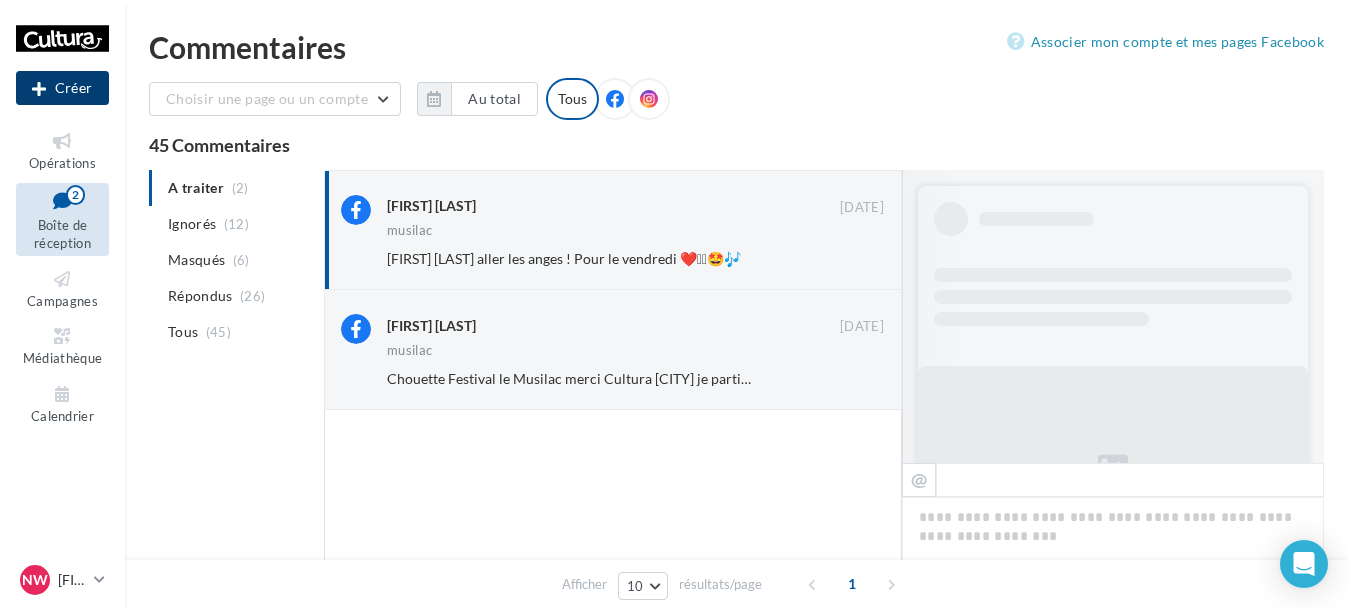 click on "Créer" at bounding box center (62, 88) 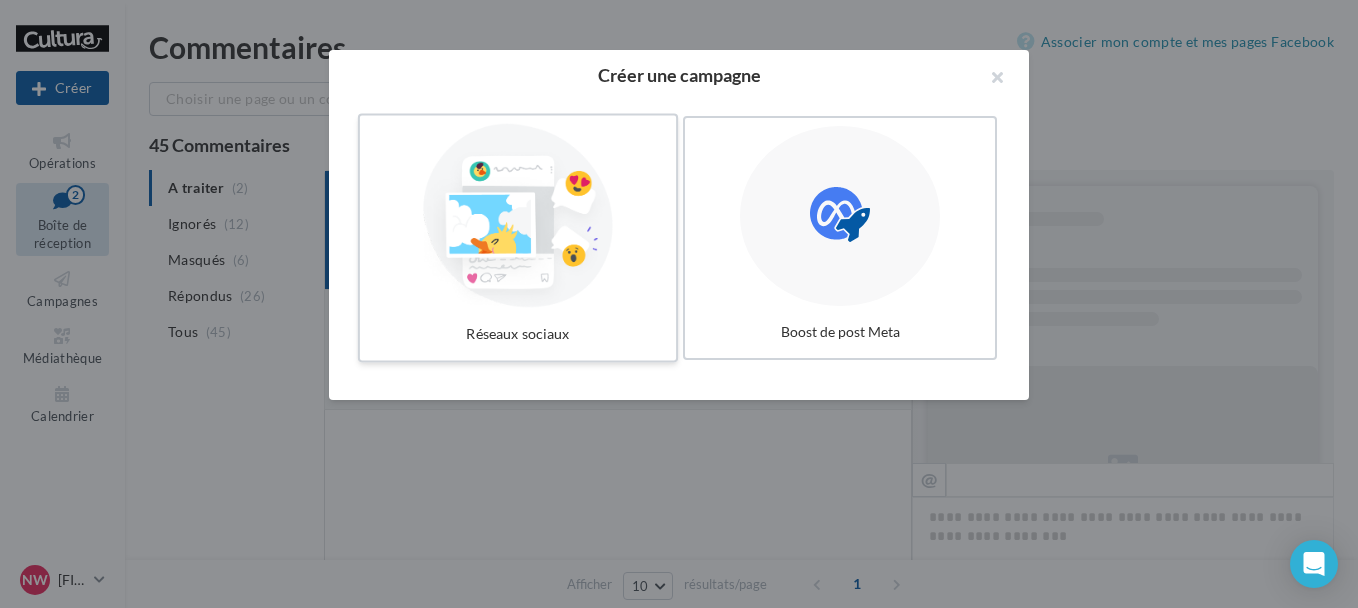 click at bounding box center [518, 216] 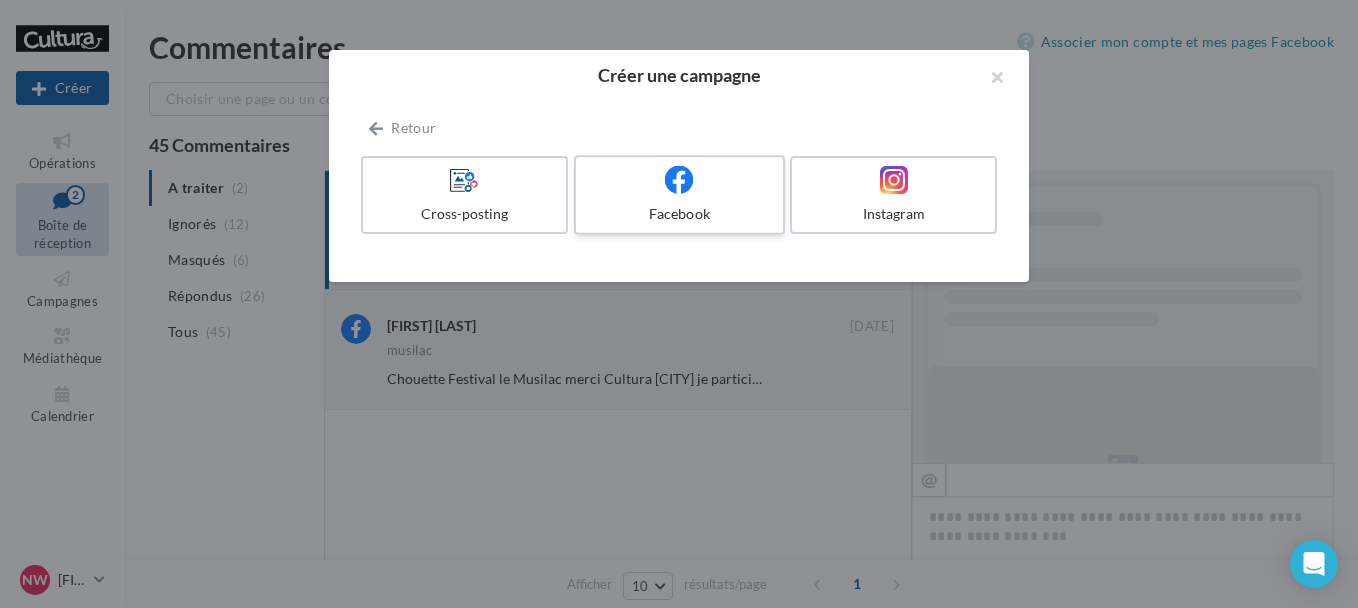 click on "Facebook" at bounding box center (679, 195) 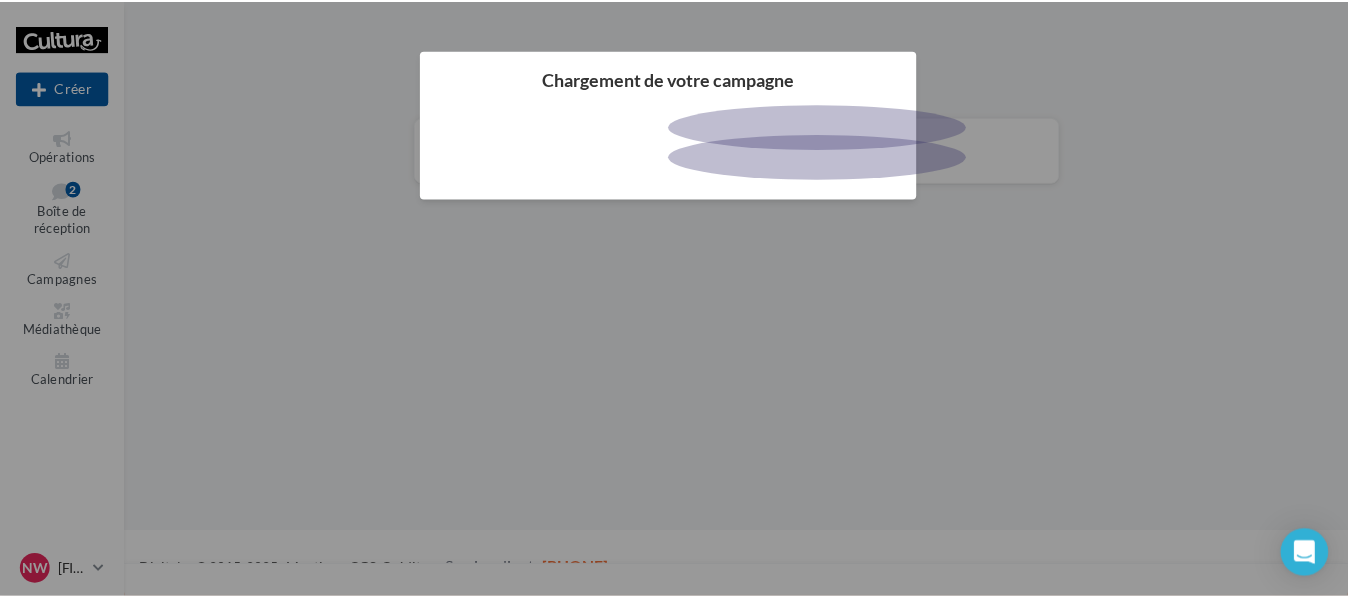 scroll, scrollTop: 0, scrollLeft: 0, axis: both 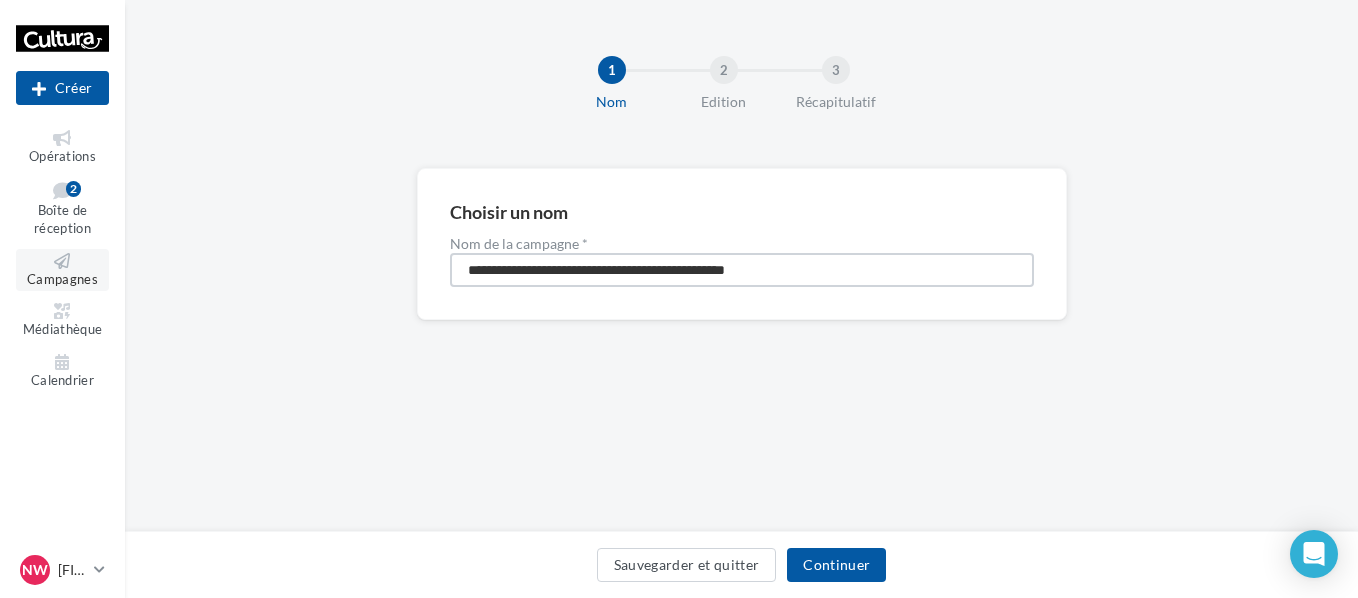 drag, startPoint x: 810, startPoint y: 268, endPoint x: 85, endPoint y: 266, distance: 725.00275 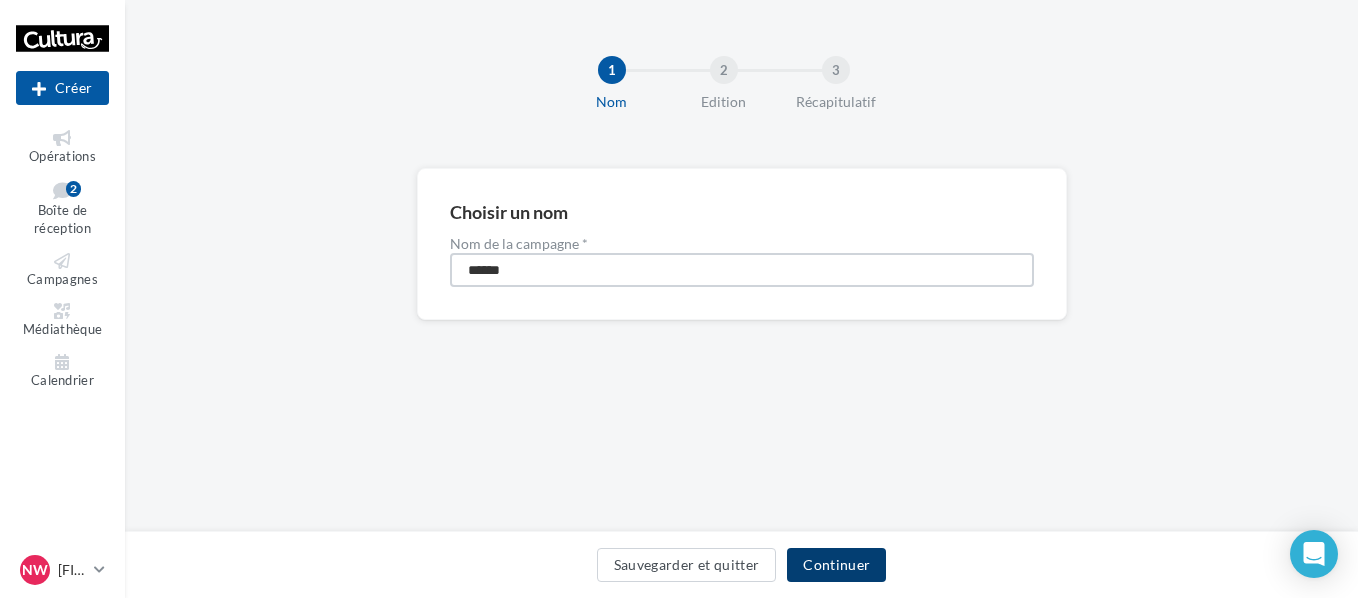 type on "******" 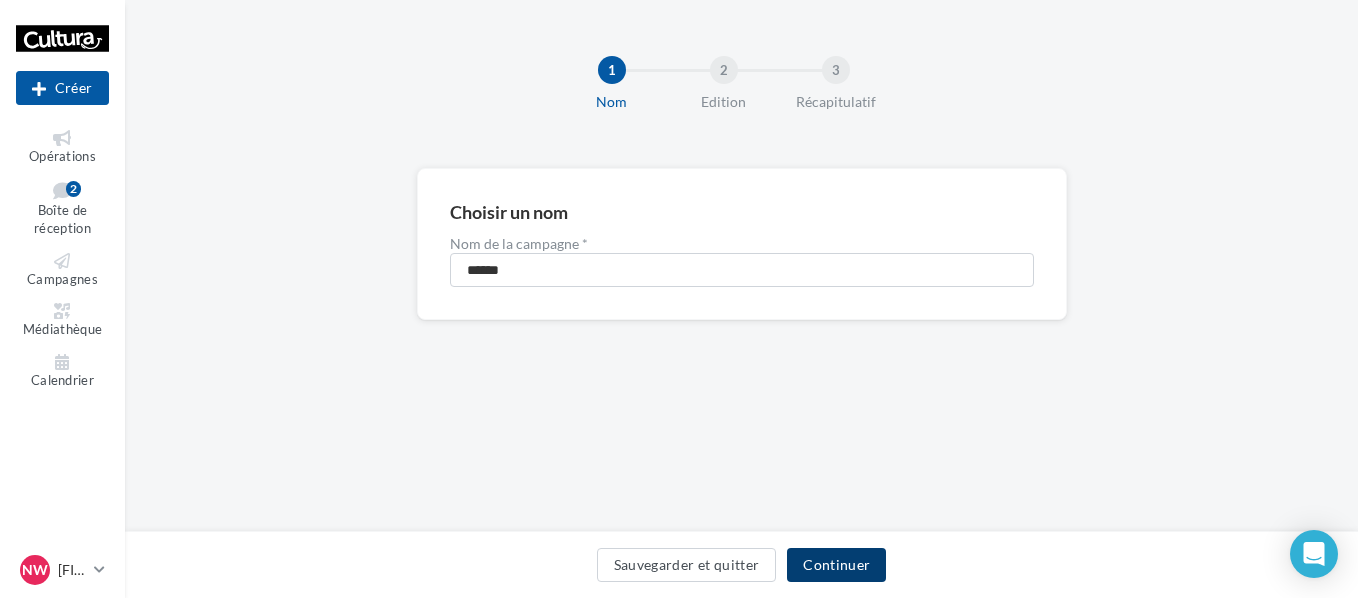 click on "Continuer" at bounding box center (836, 565) 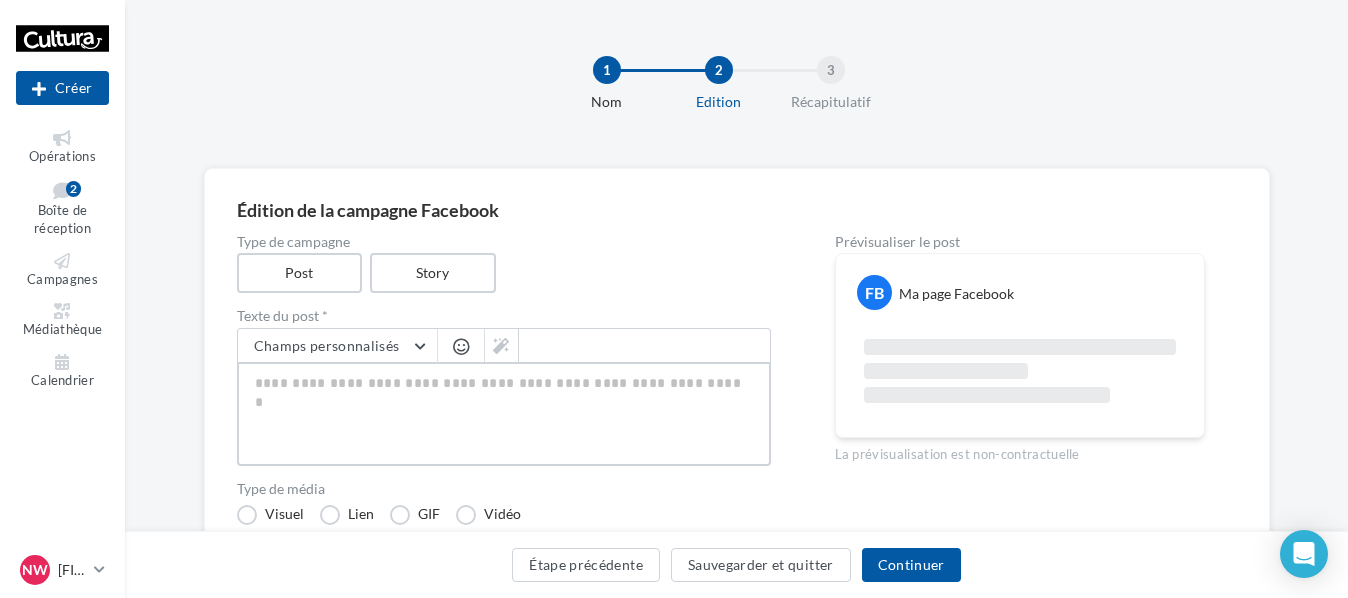 click at bounding box center [504, 414] 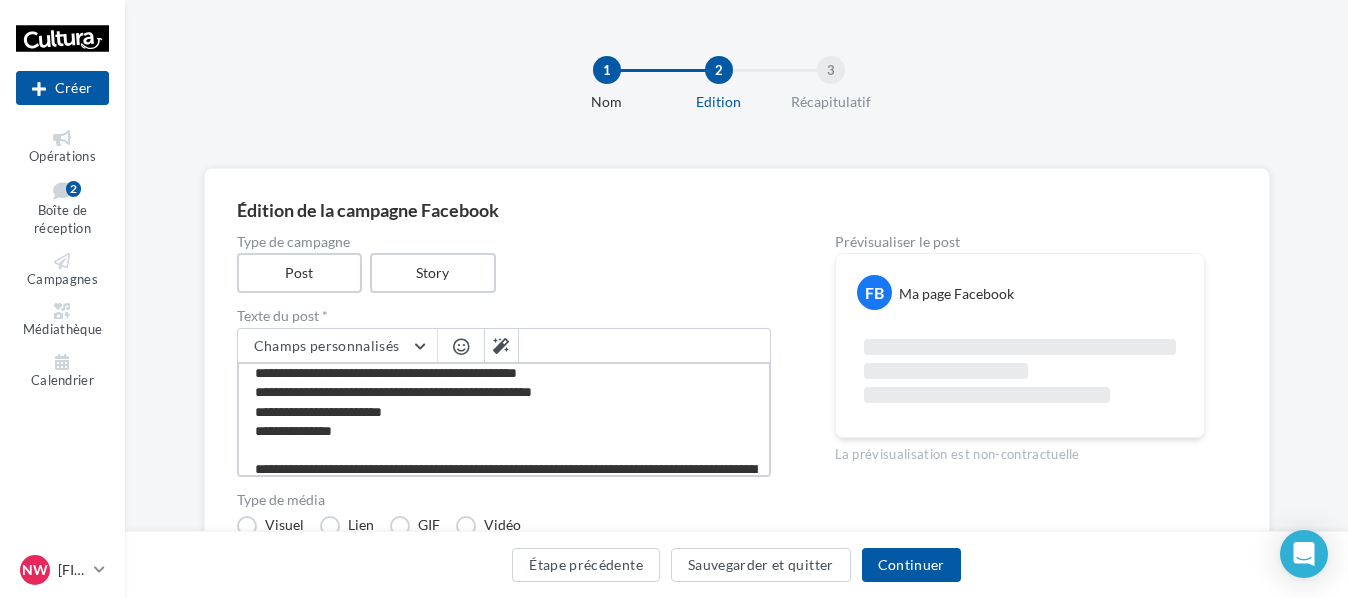 scroll, scrollTop: 0, scrollLeft: 0, axis: both 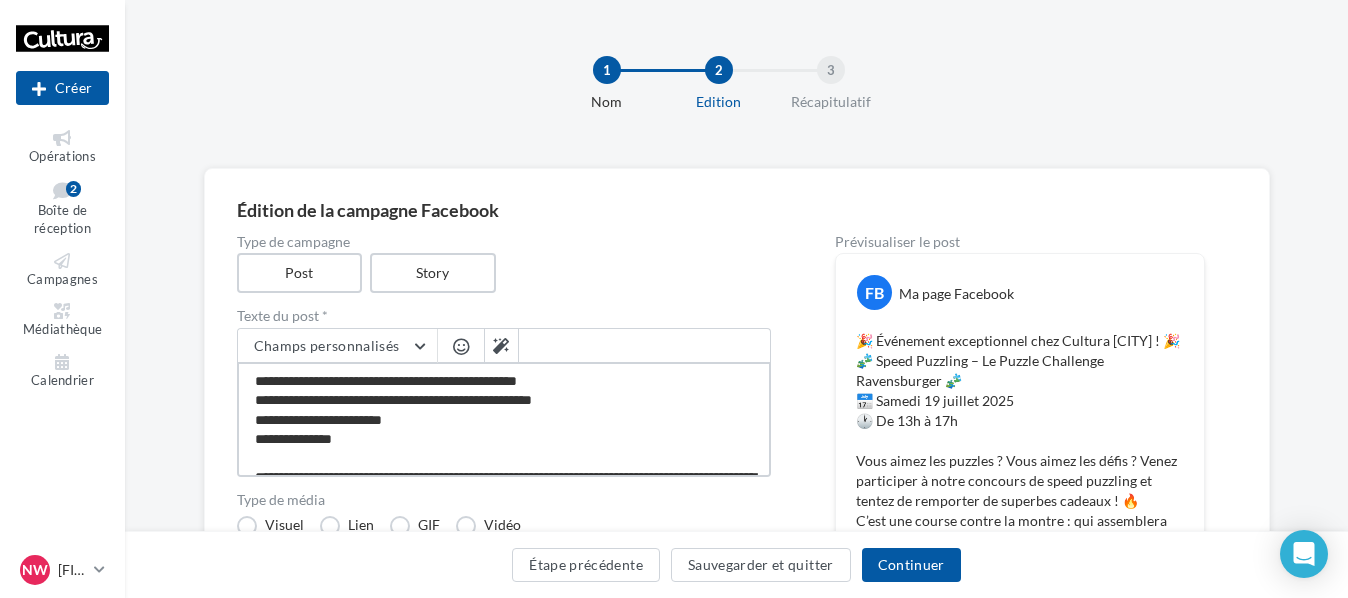 click at bounding box center (504, 419) 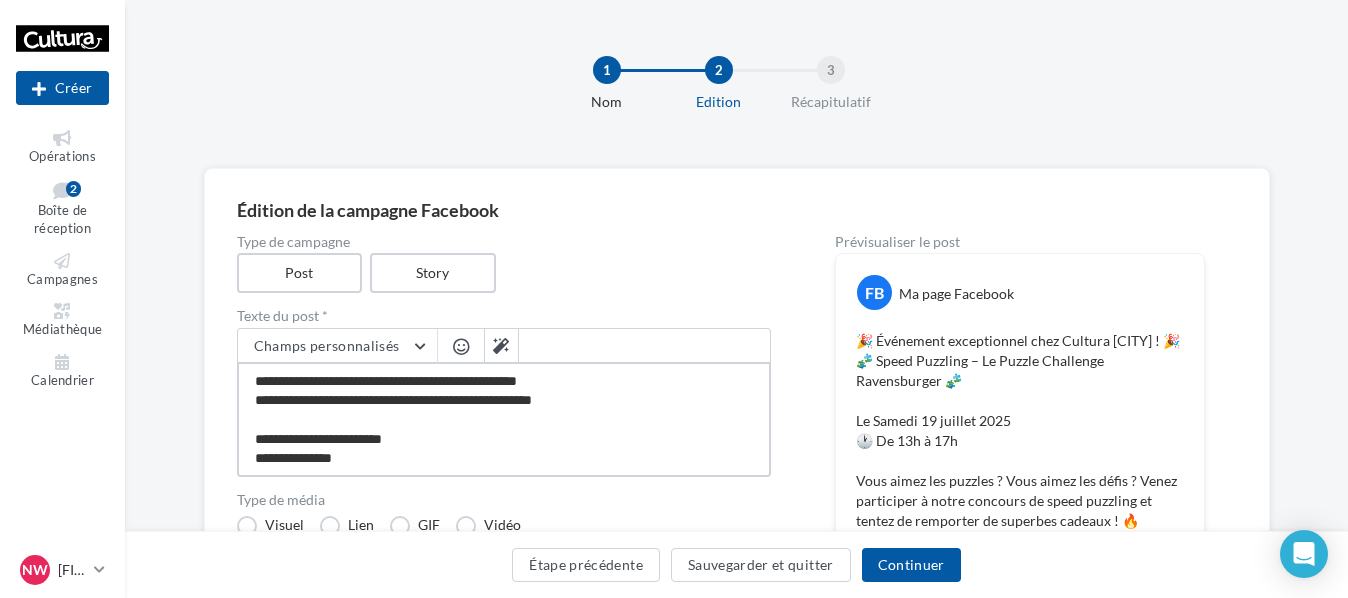click at bounding box center (504, 419) 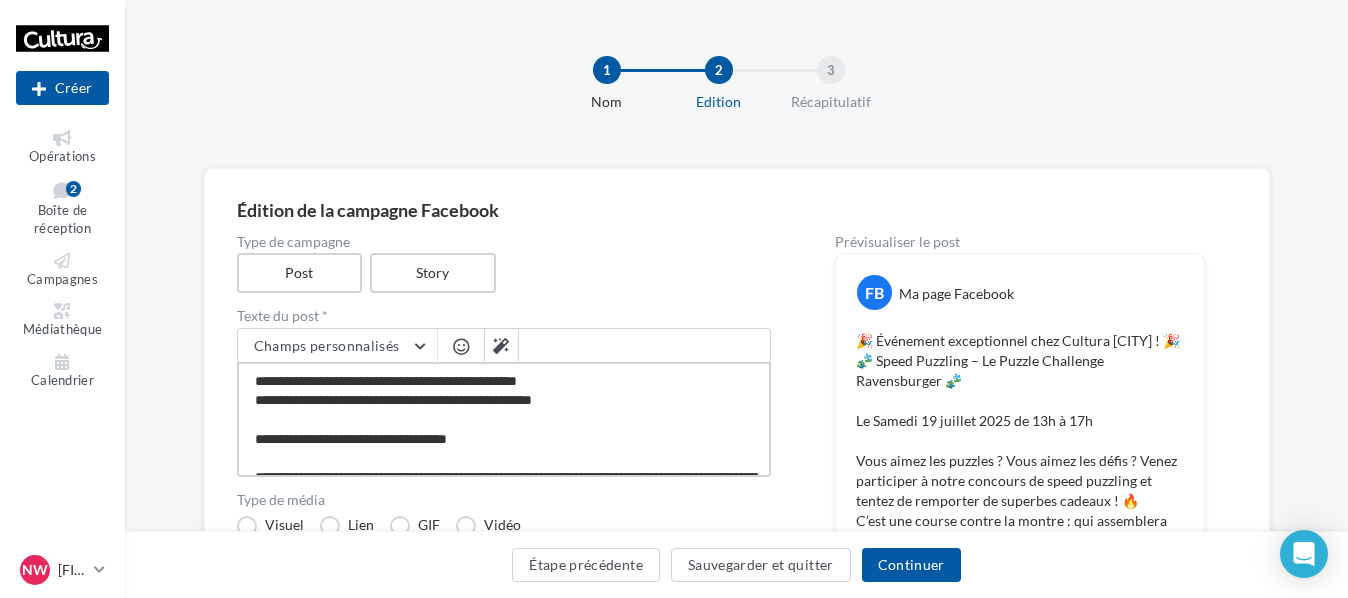 scroll, scrollTop: 100, scrollLeft: 0, axis: vertical 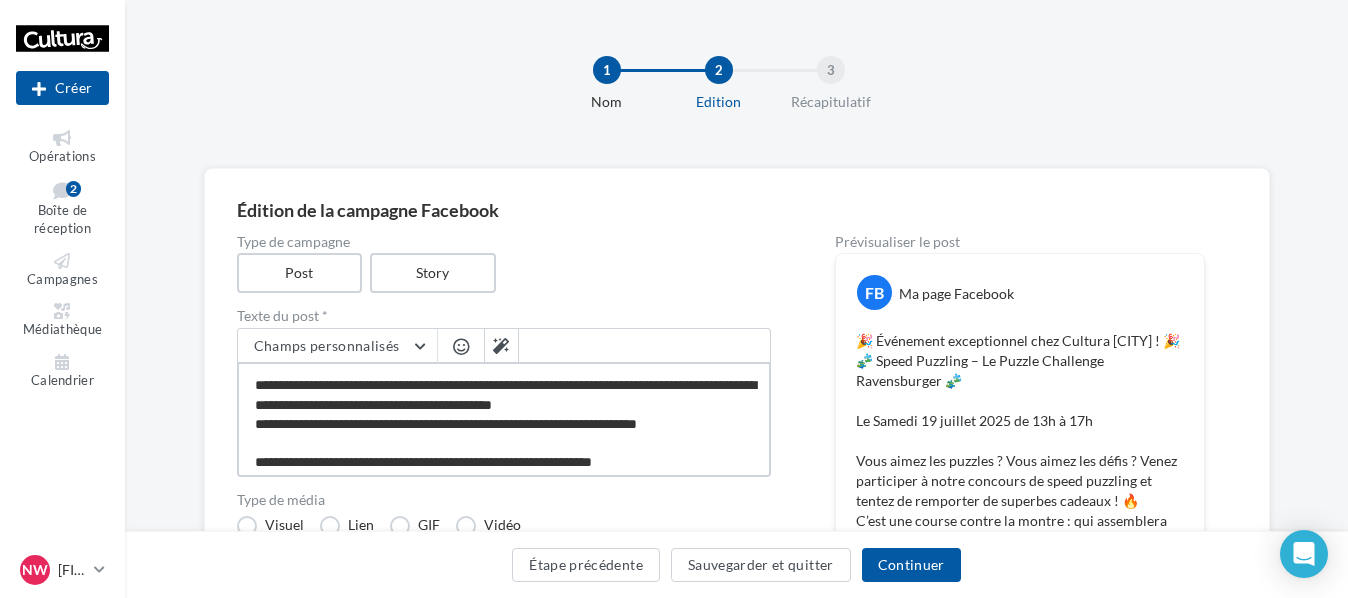 drag, startPoint x: 655, startPoint y: 460, endPoint x: 578, endPoint y: 457, distance: 77.05842 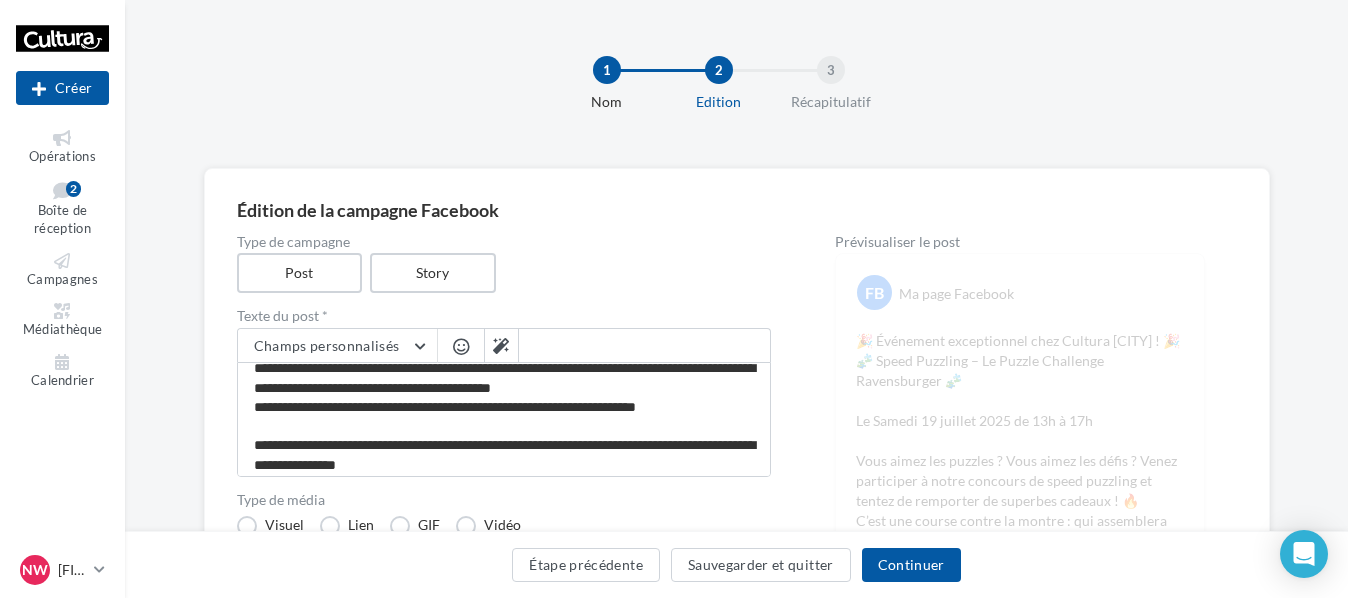 scroll, scrollTop: 107, scrollLeft: 0, axis: vertical 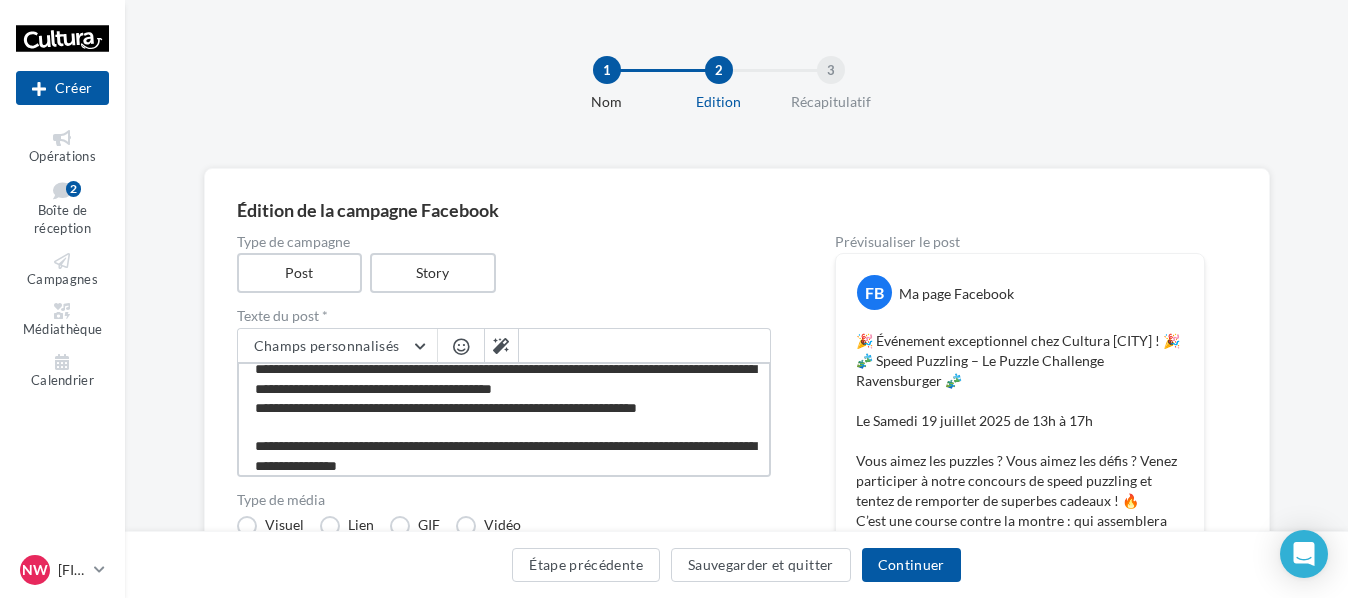 paste on "**********" 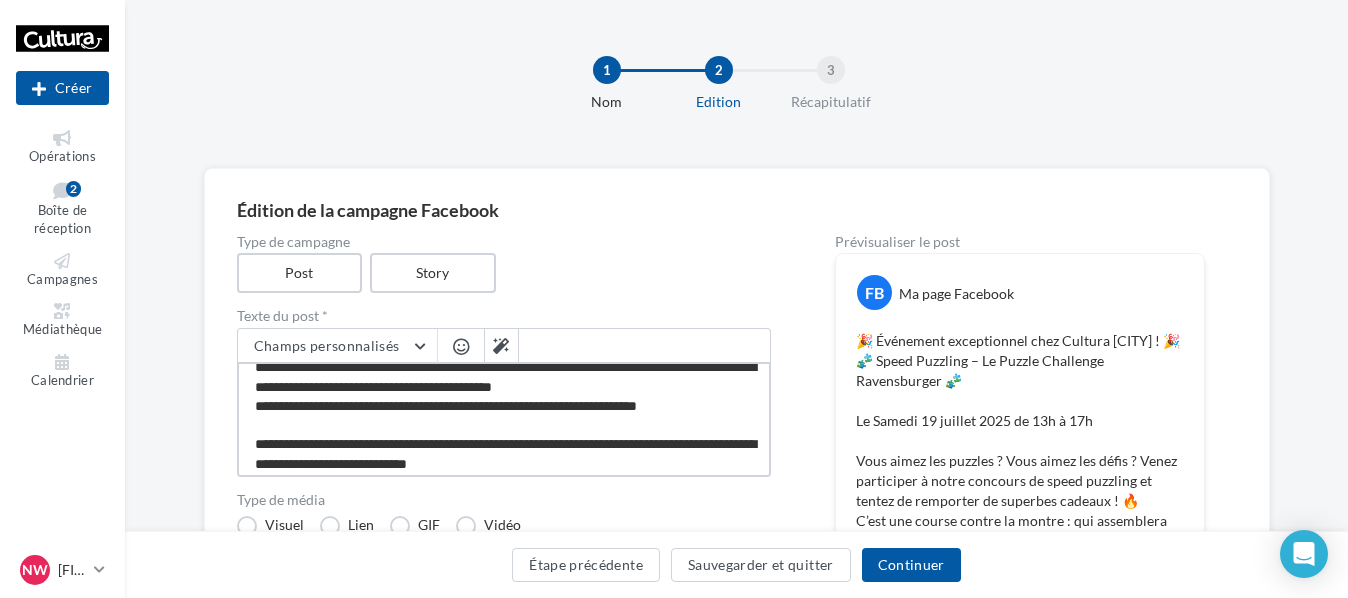 scroll, scrollTop: 208, scrollLeft: 0, axis: vertical 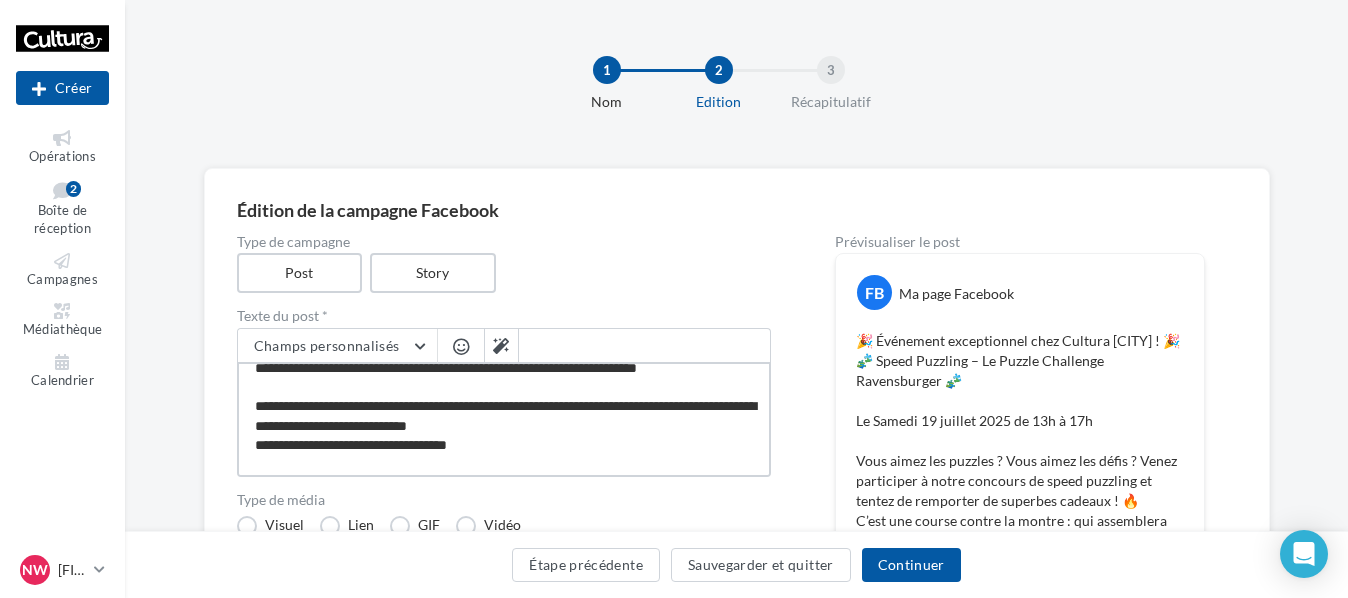drag, startPoint x: 507, startPoint y: 389, endPoint x: 247, endPoint y: 442, distance: 265.34695 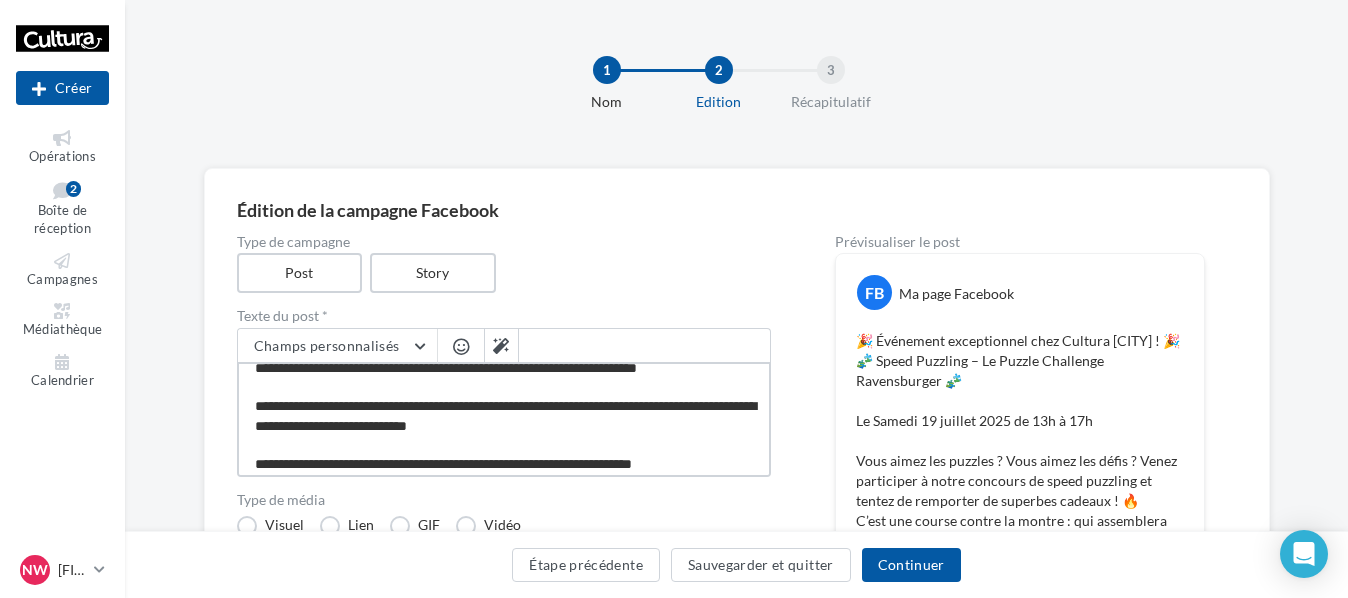 click at bounding box center (504, 419) 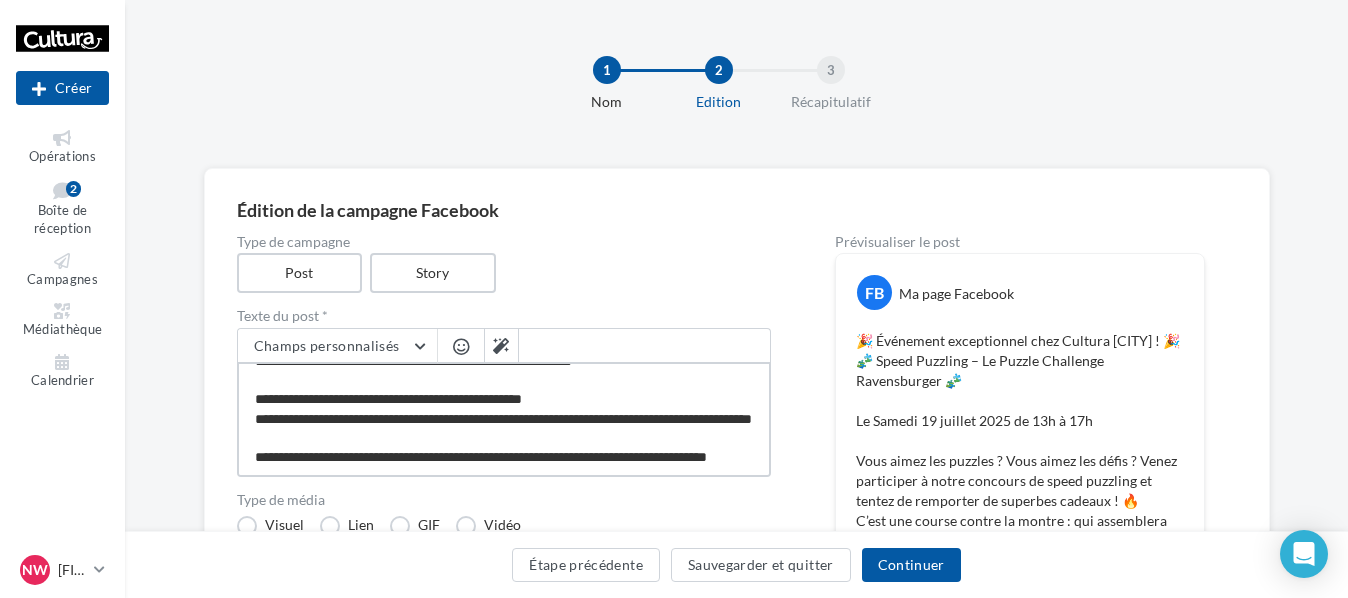 drag, startPoint x: 509, startPoint y: 465, endPoint x: 589, endPoint y: 454, distance: 80.75271 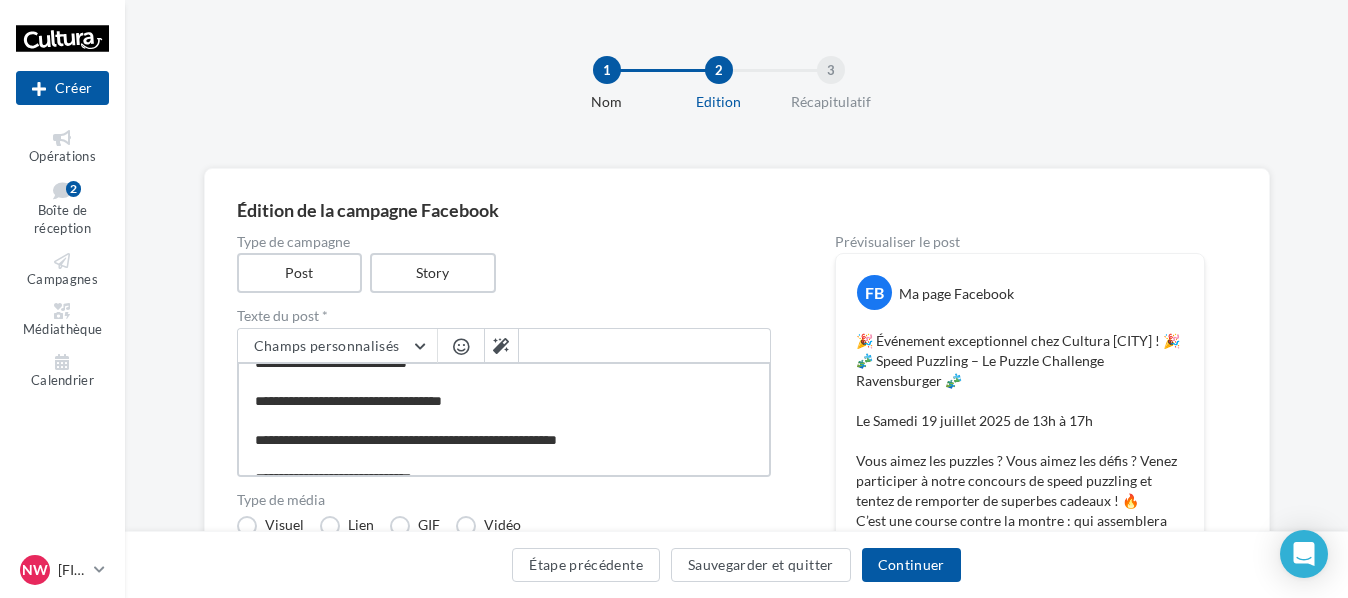 scroll, scrollTop: 171, scrollLeft: 0, axis: vertical 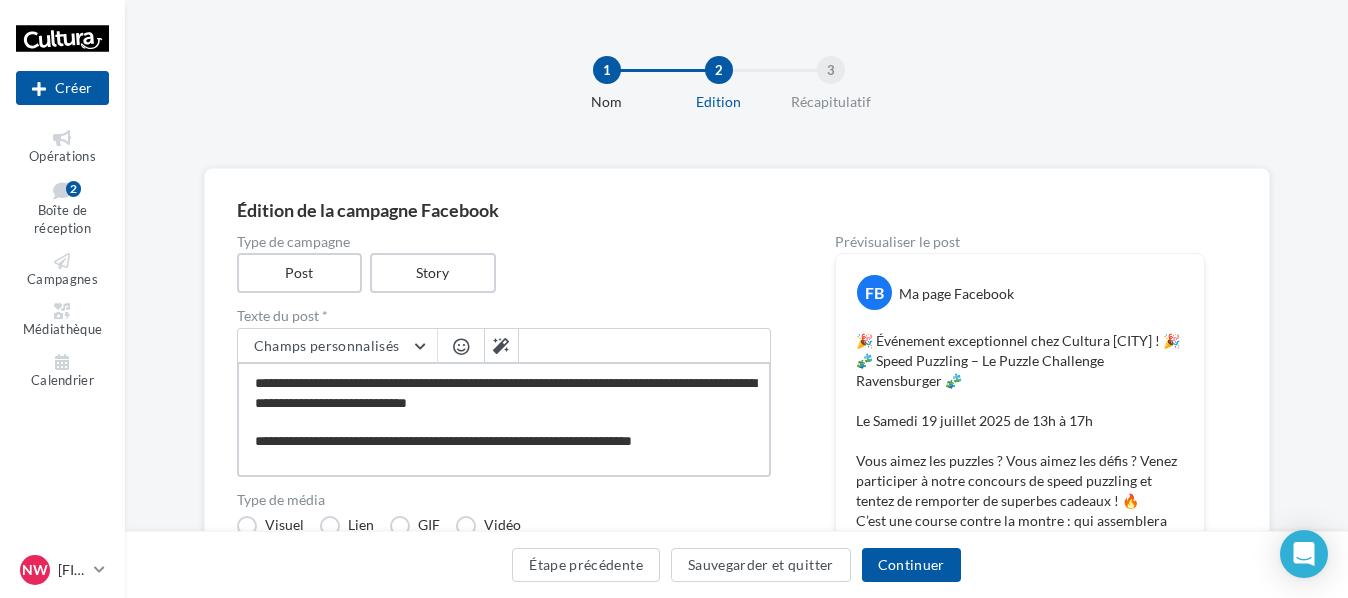 drag, startPoint x: 576, startPoint y: 401, endPoint x: 356, endPoint y: 400, distance: 220.00227 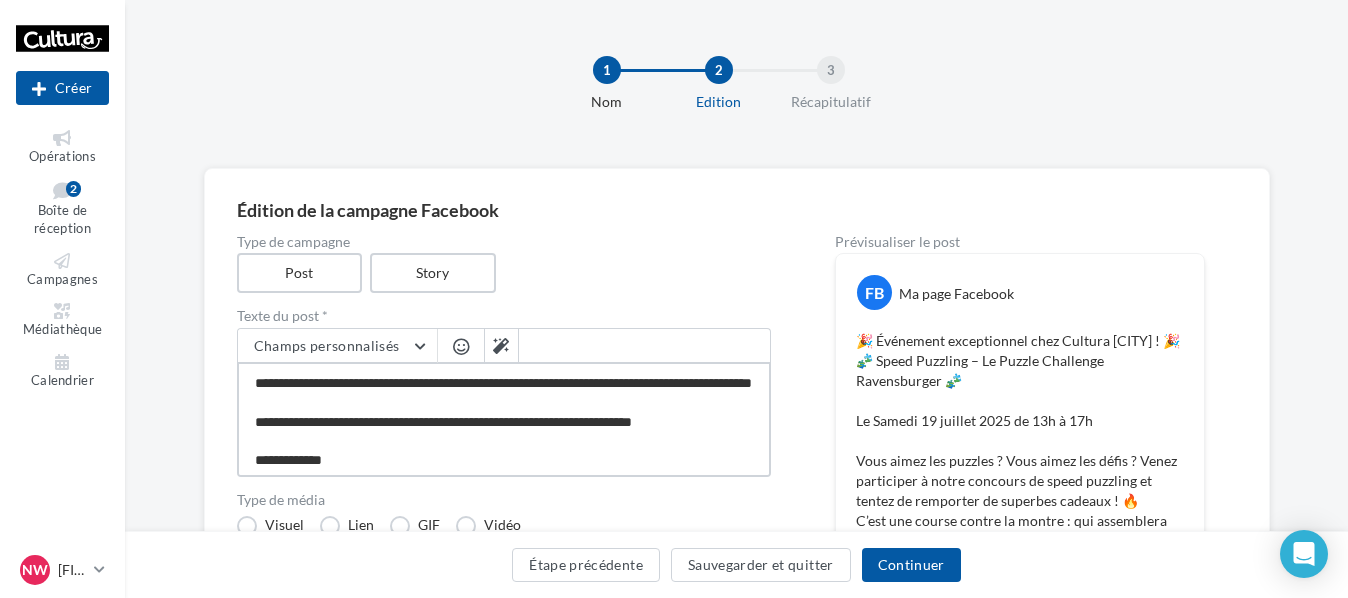 drag, startPoint x: 508, startPoint y: 442, endPoint x: 592, endPoint y: 445, distance: 84.05355 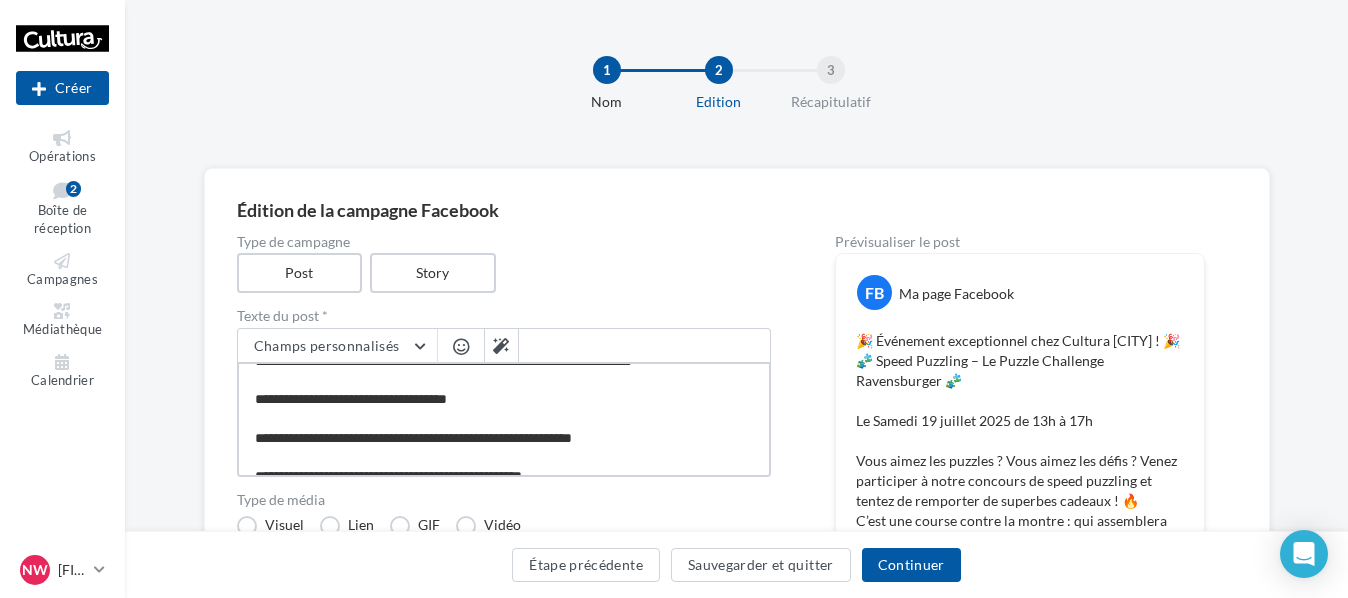 drag, startPoint x: 705, startPoint y: 440, endPoint x: 375, endPoint y: 399, distance: 332.5372 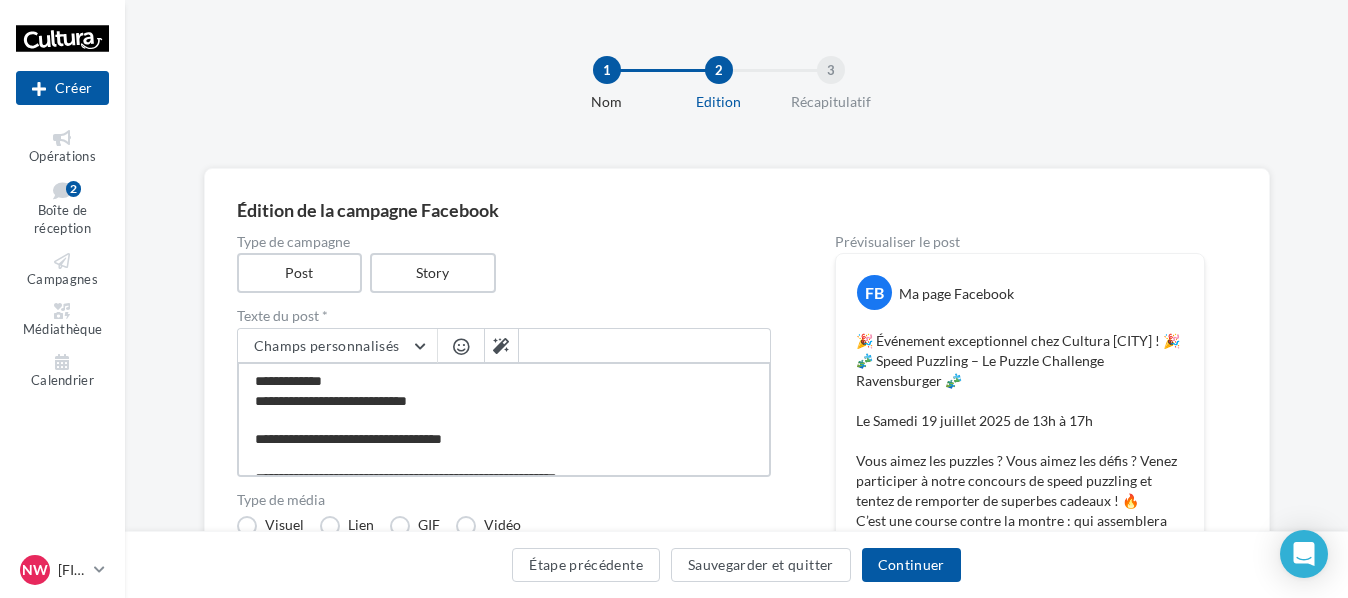 scroll, scrollTop: 244, scrollLeft: 0, axis: vertical 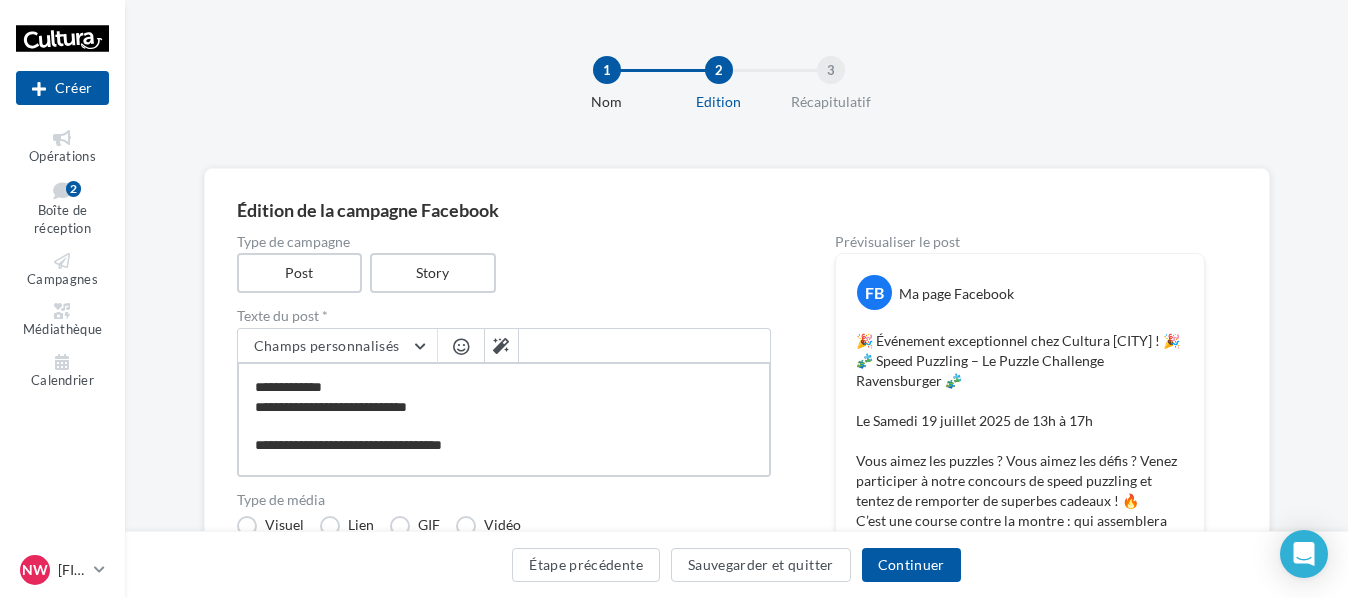click at bounding box center (504, 419) 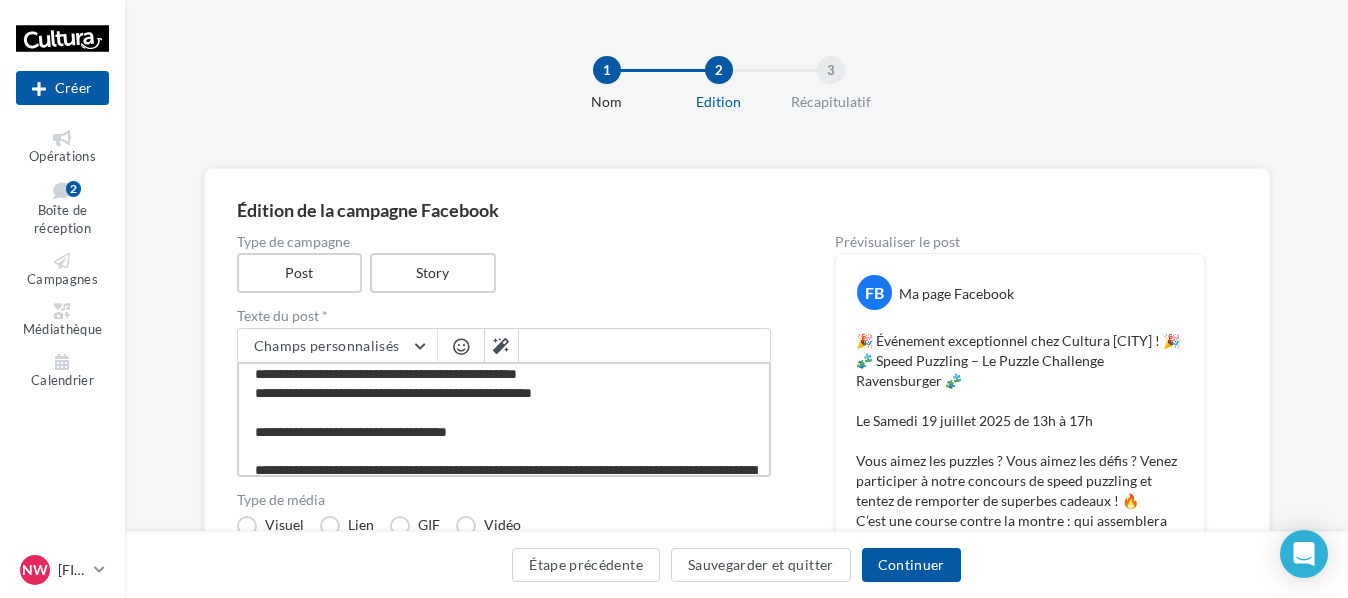 drag, startPoint x: 383, startPoint y: 396, endPoint x: 669, endPoint y: 444, distance: 290 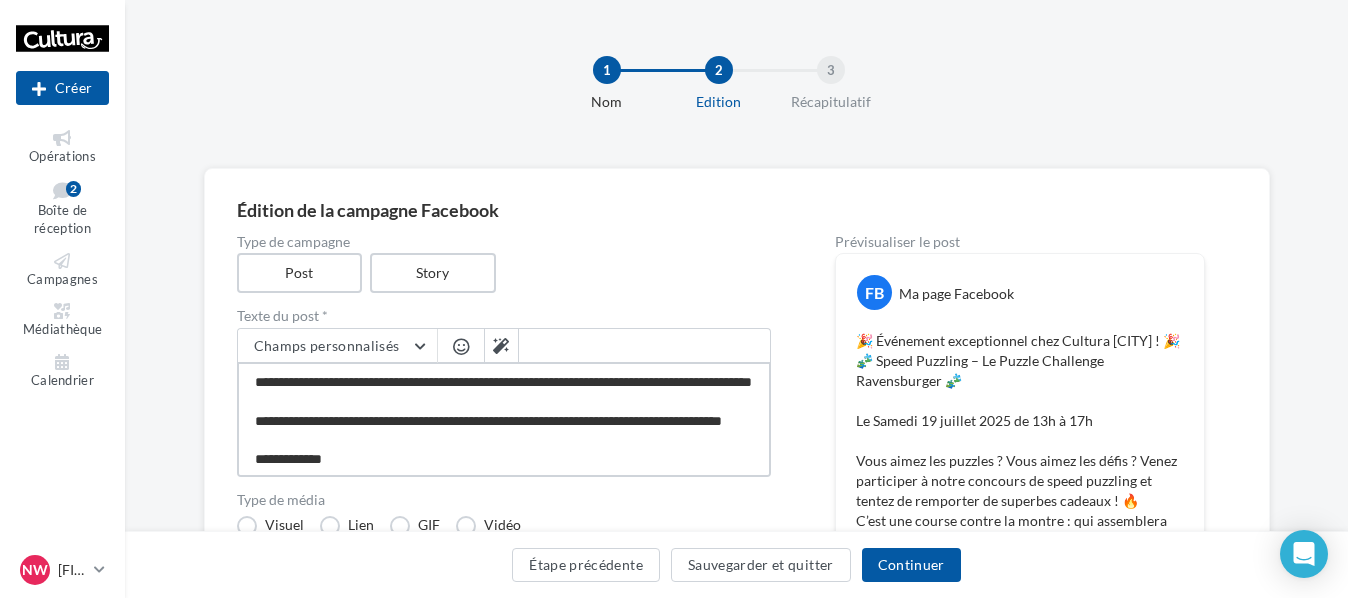 scroll, scrollTop: 207, scrollLeft: 0, axis: vertical 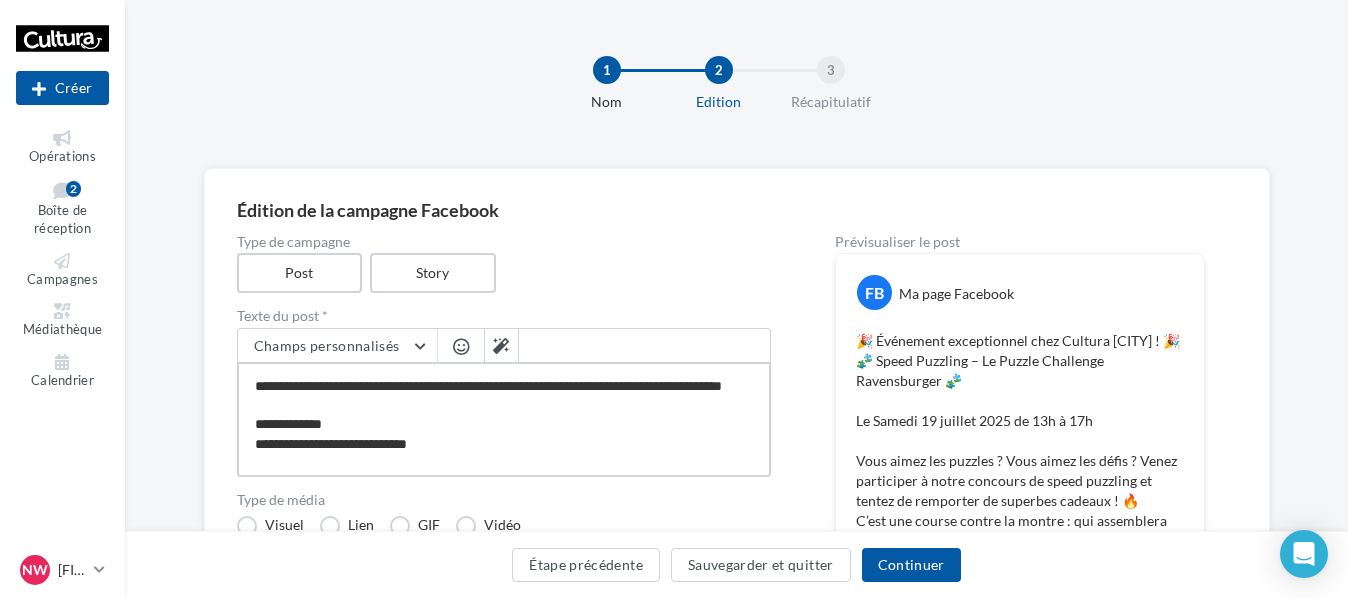 click at bounding box center (504, 419) 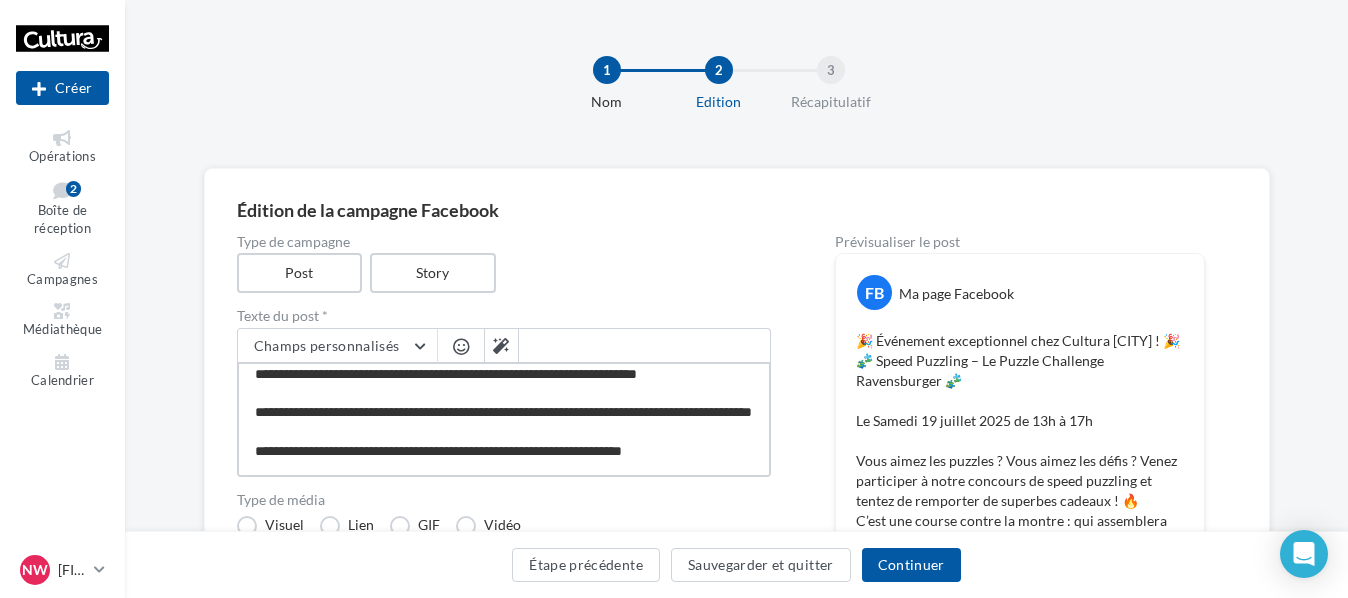 scroll, scrollTop: 107, scrollLeft: 0, axis: vertical 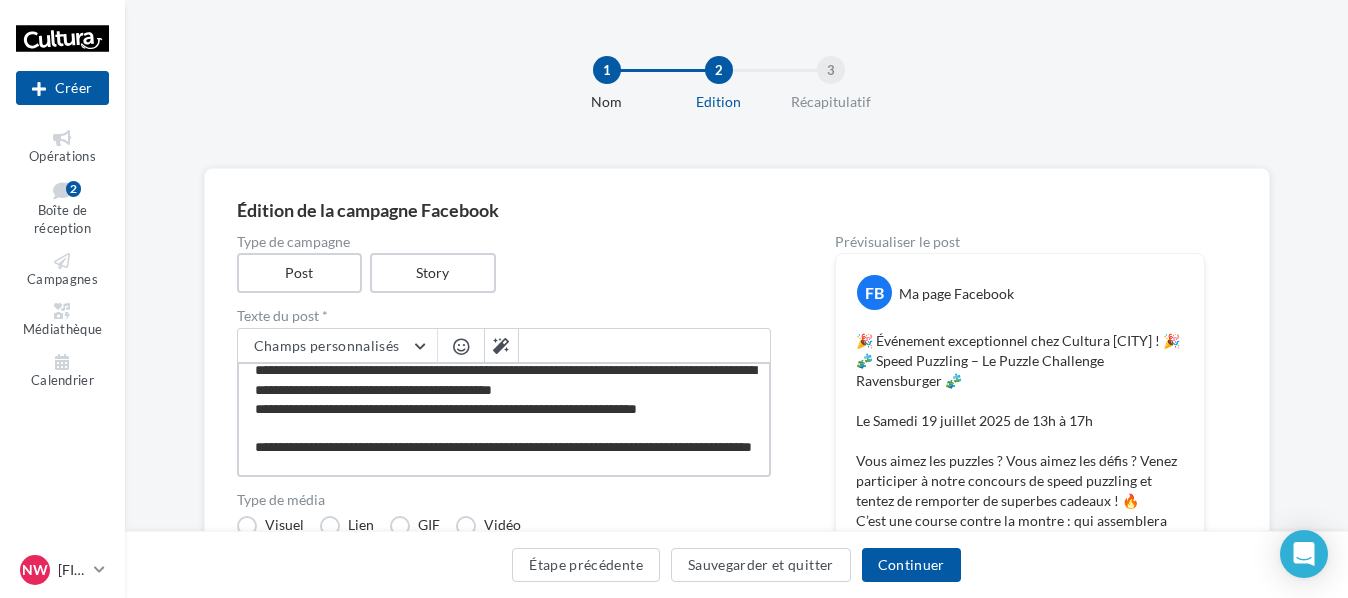 click at bounding box center [504, 419] 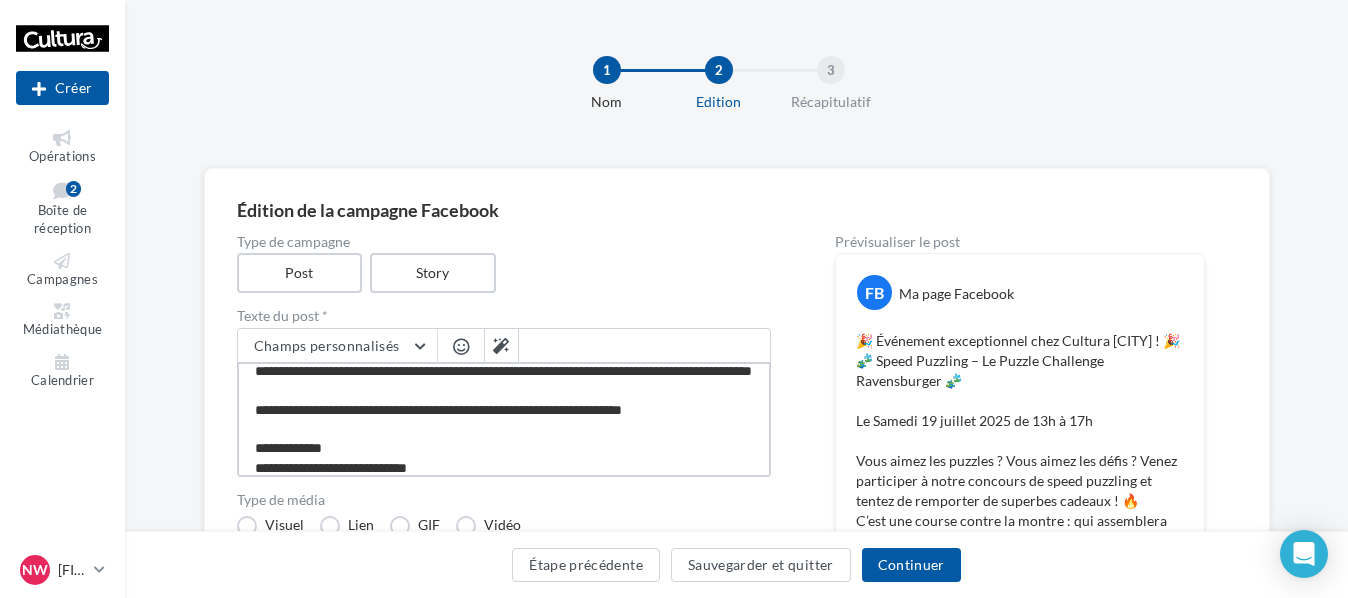 scroll, scrollTop: 191, scrollLeft: 0, axis: vertical 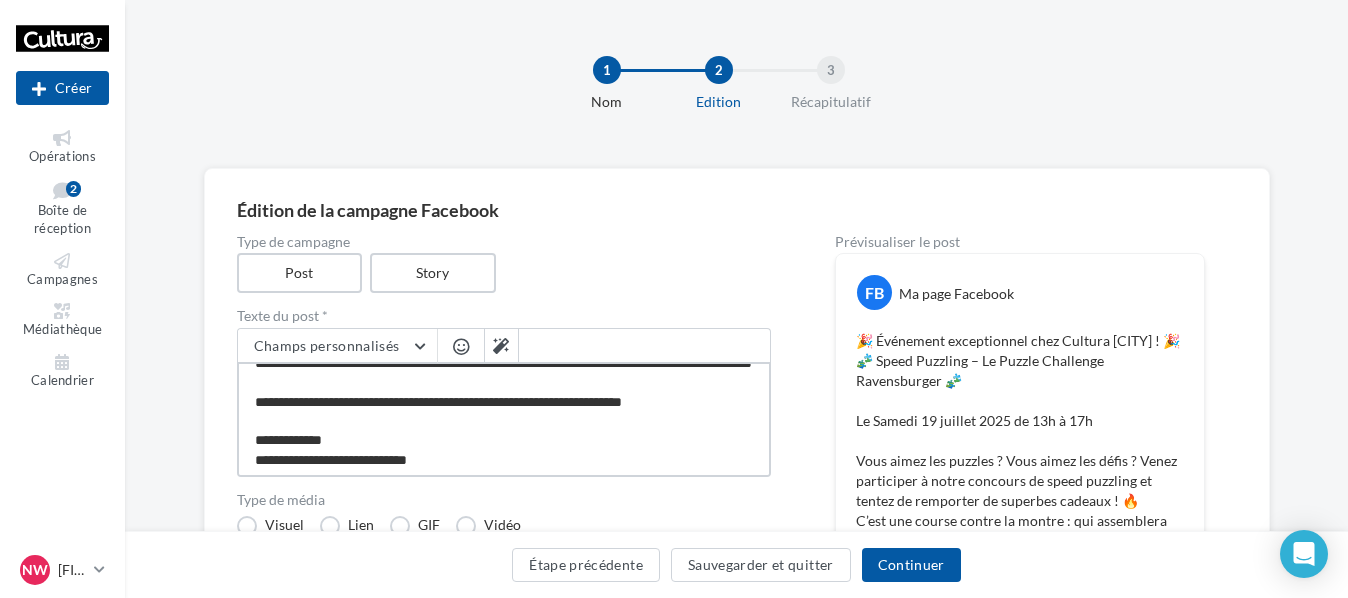 drag, startPoint x: 579, startPoint y: 450, endPoint x: 558, endPoint y: 439, distance: 23.70654 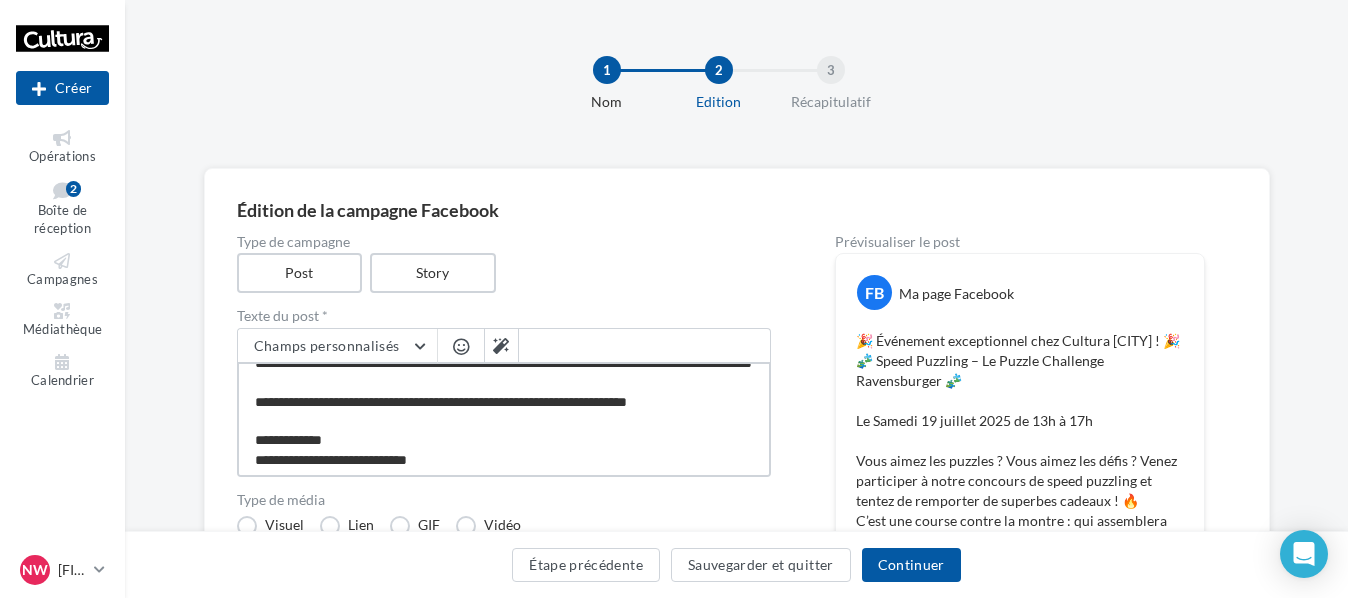 click at bounding box center [504, 419] 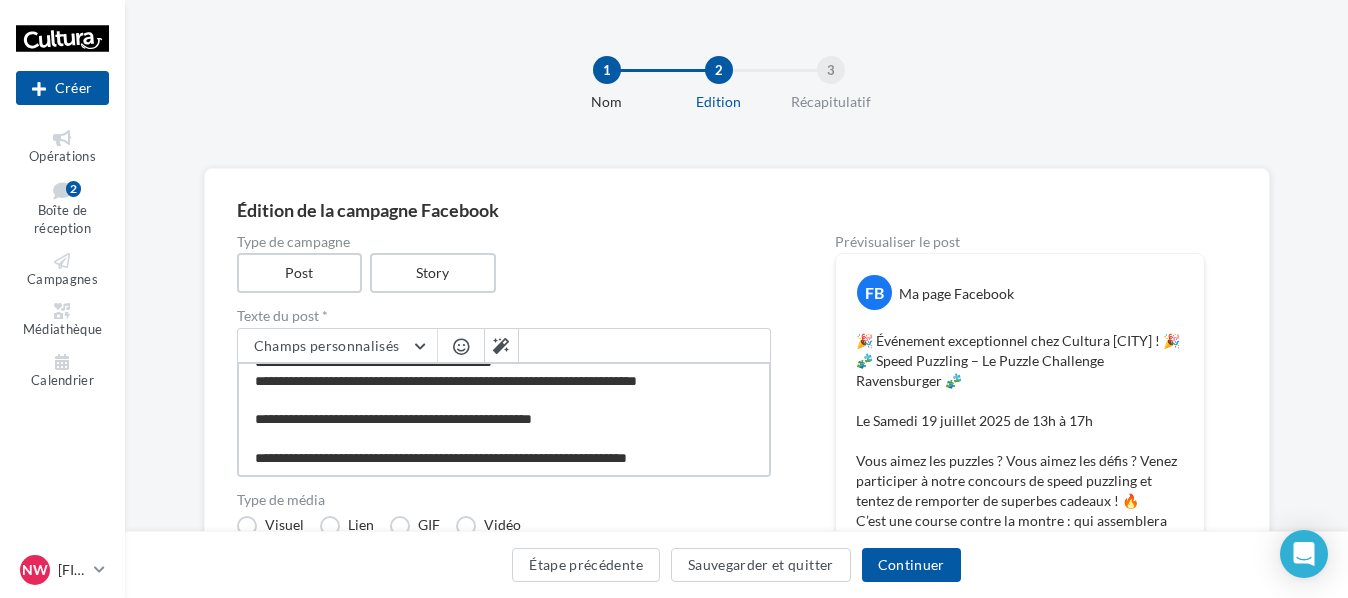 scroll, scrollTop: 101, scrollLeft: 0, axis: vertical 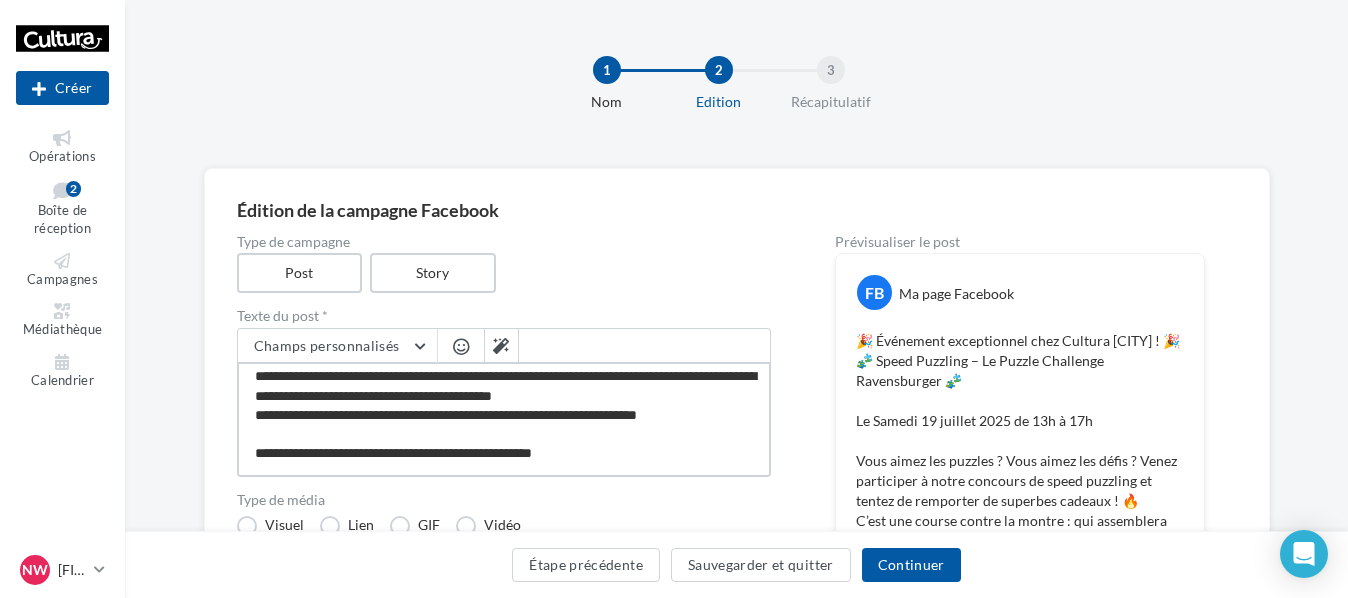 click at bounding box center (504, 419) 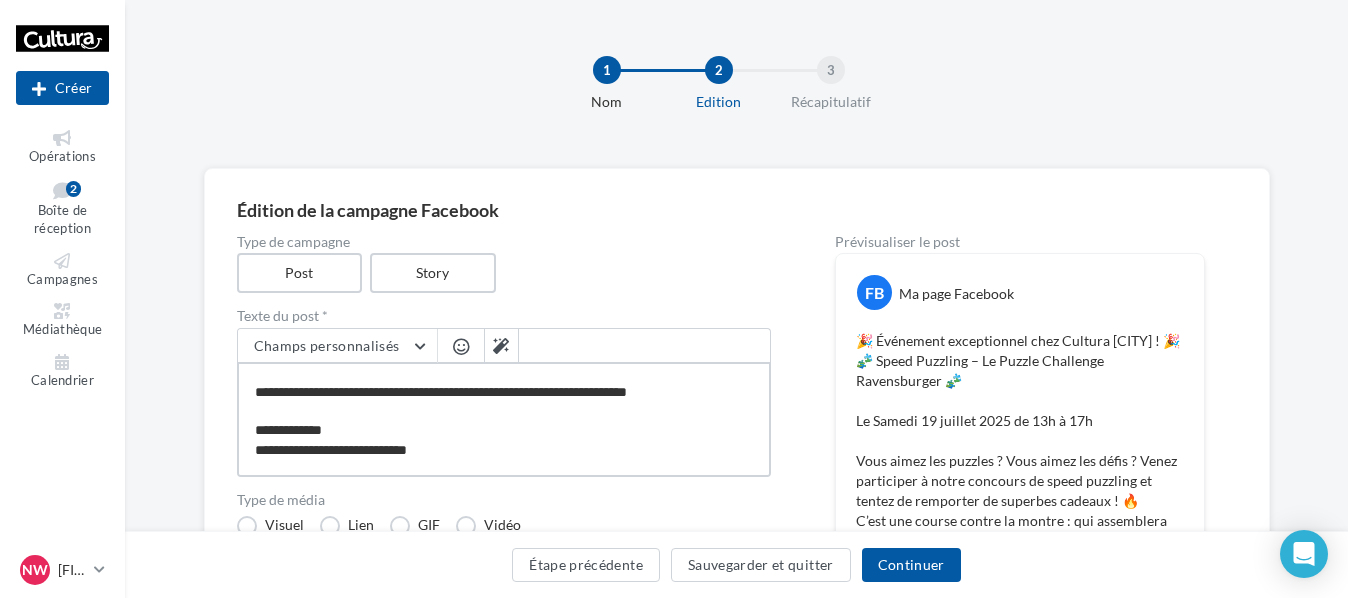 click at bounding box center (504, 419) 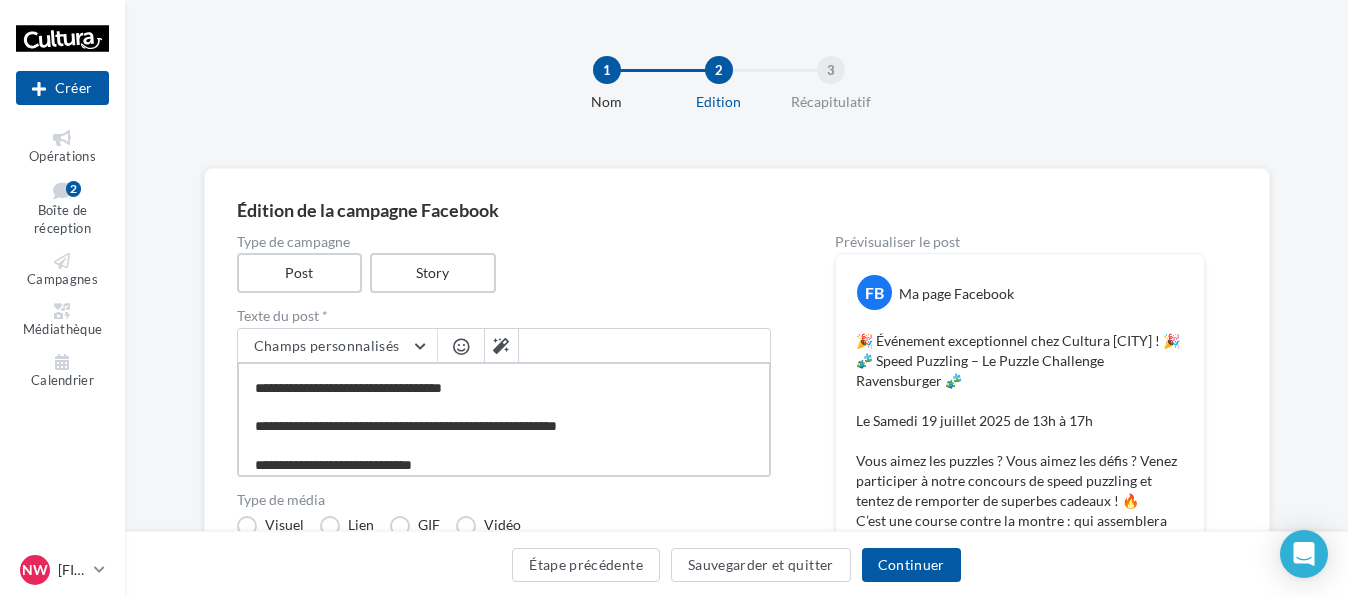 scroll, scrollTop: 182, scrollLeft: 0, axis: vertical 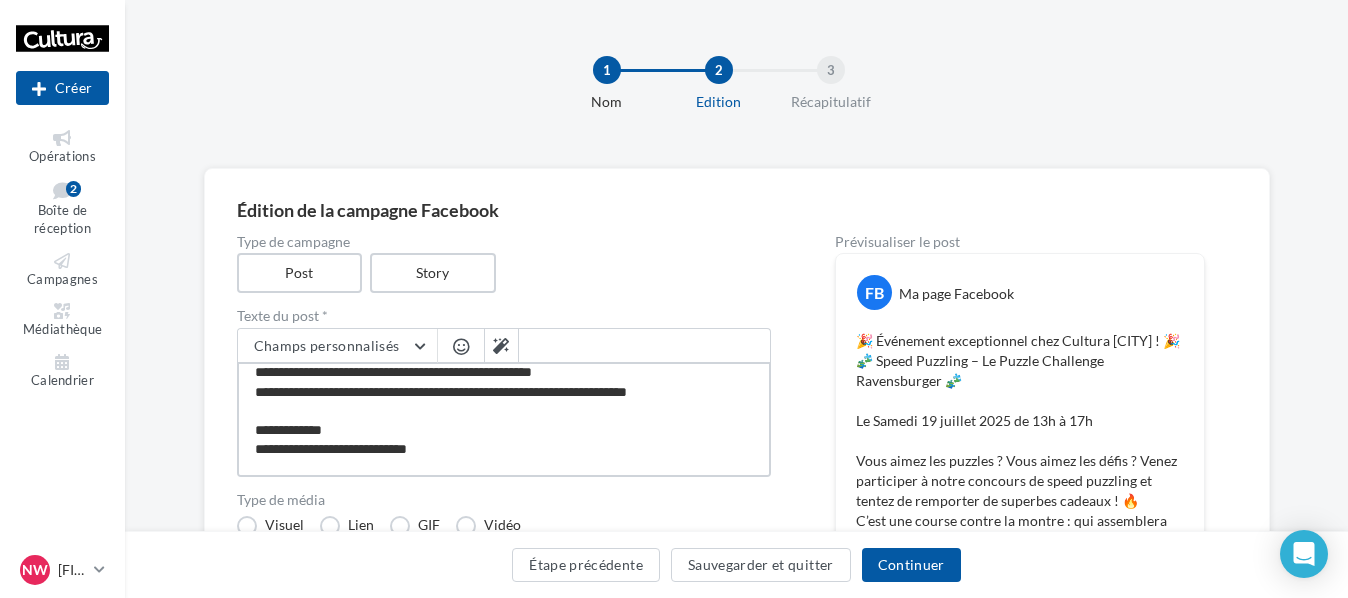 click at bounding box center (504, 419) 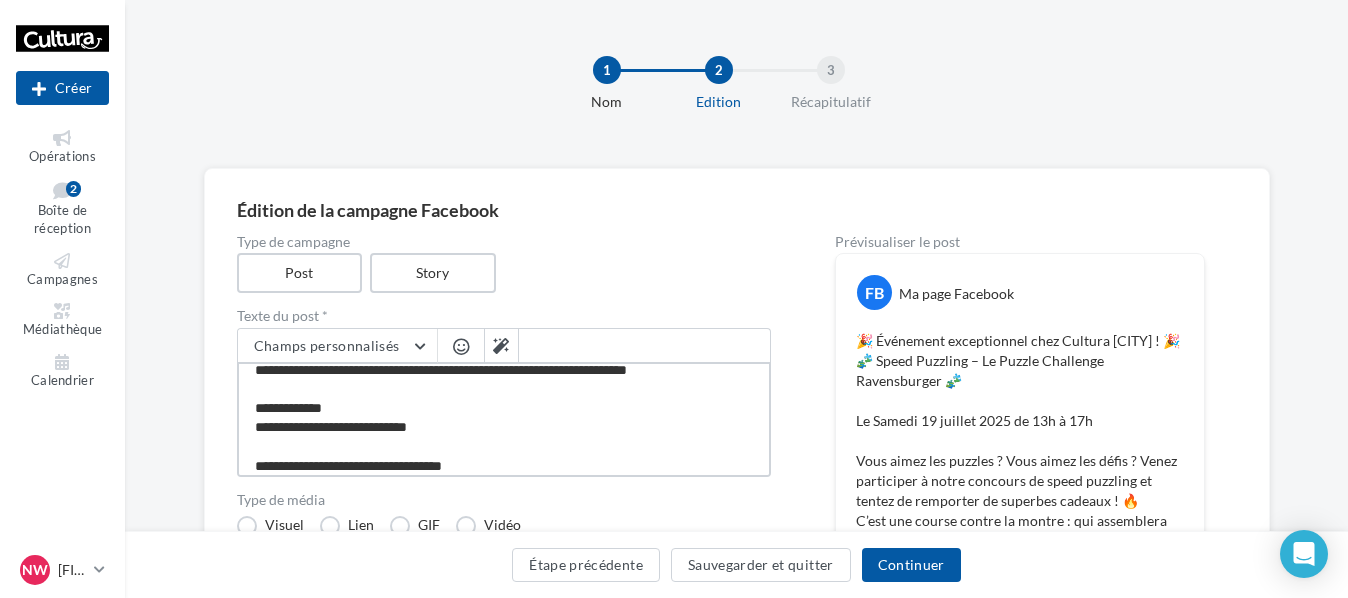 scroll, scrollTop: 201, scrollLeft: 0, axis: vertical 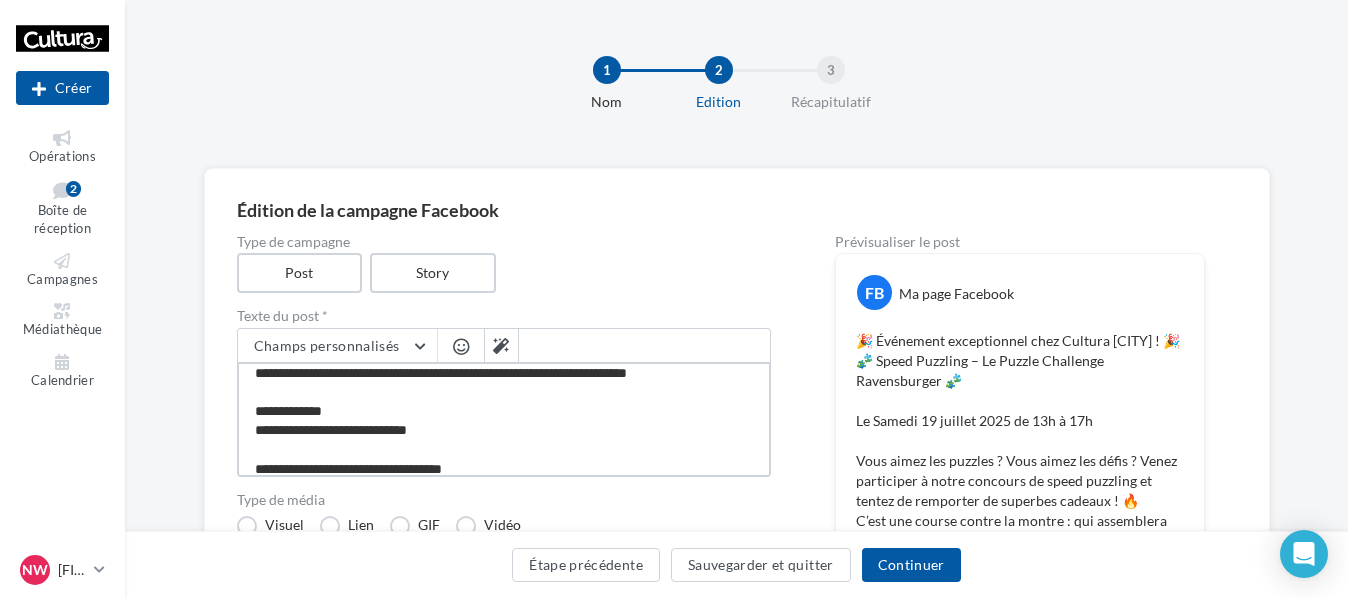 click at bounding box center (504, 419) 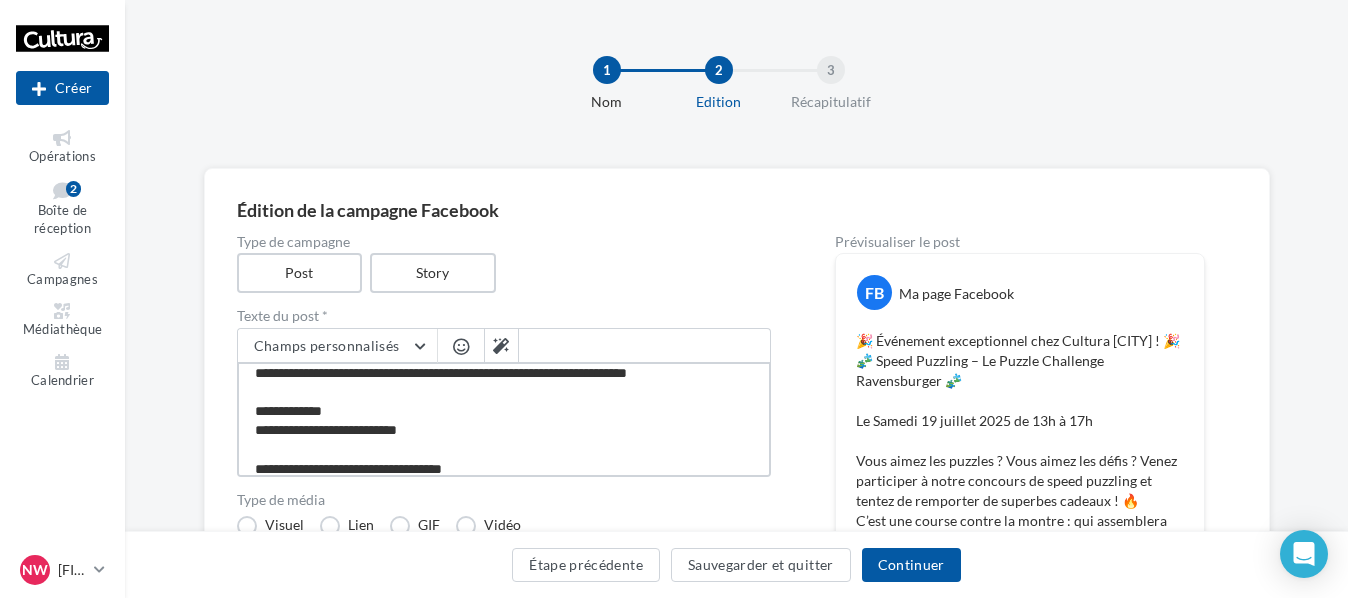 click at bounding box center [504, 419] 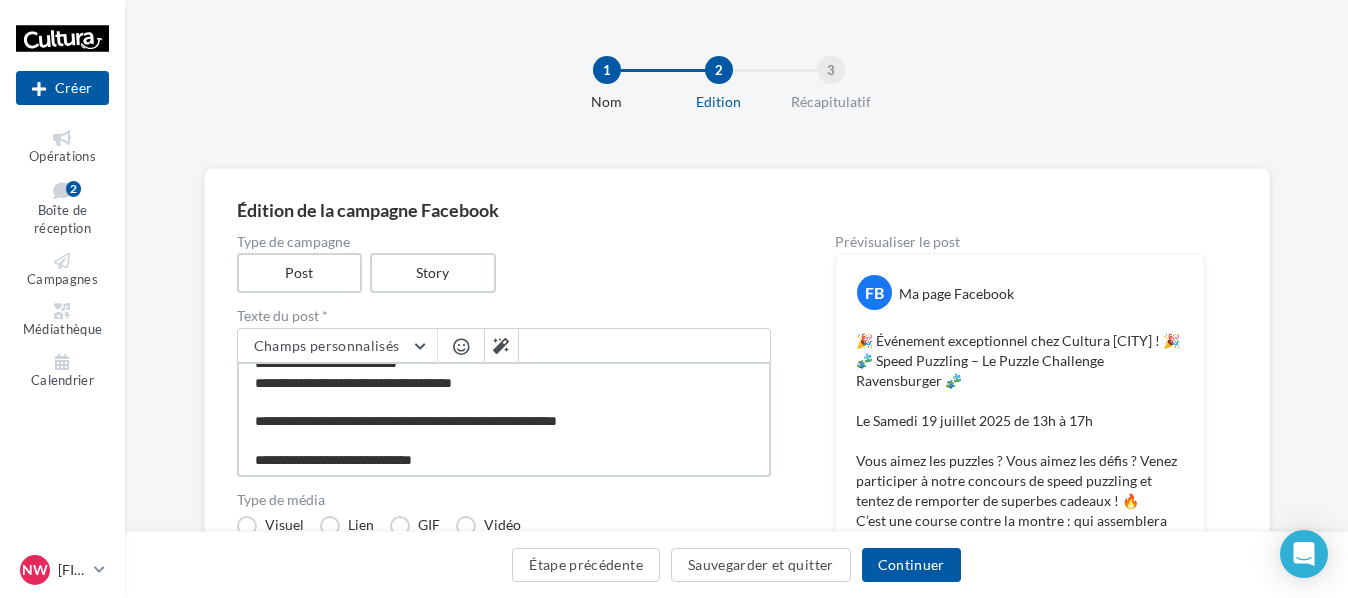 scroll, scrollTop: 301, scrollLeft: 0, axis: vertical 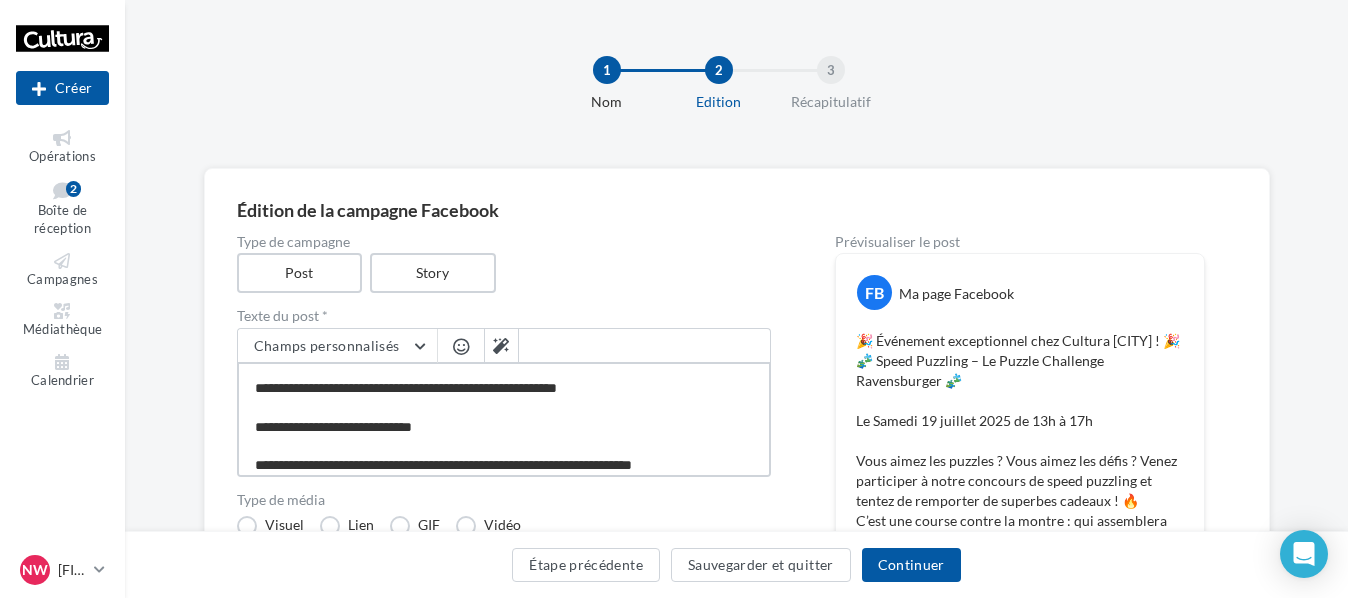 click at bounding box center [504, 419] 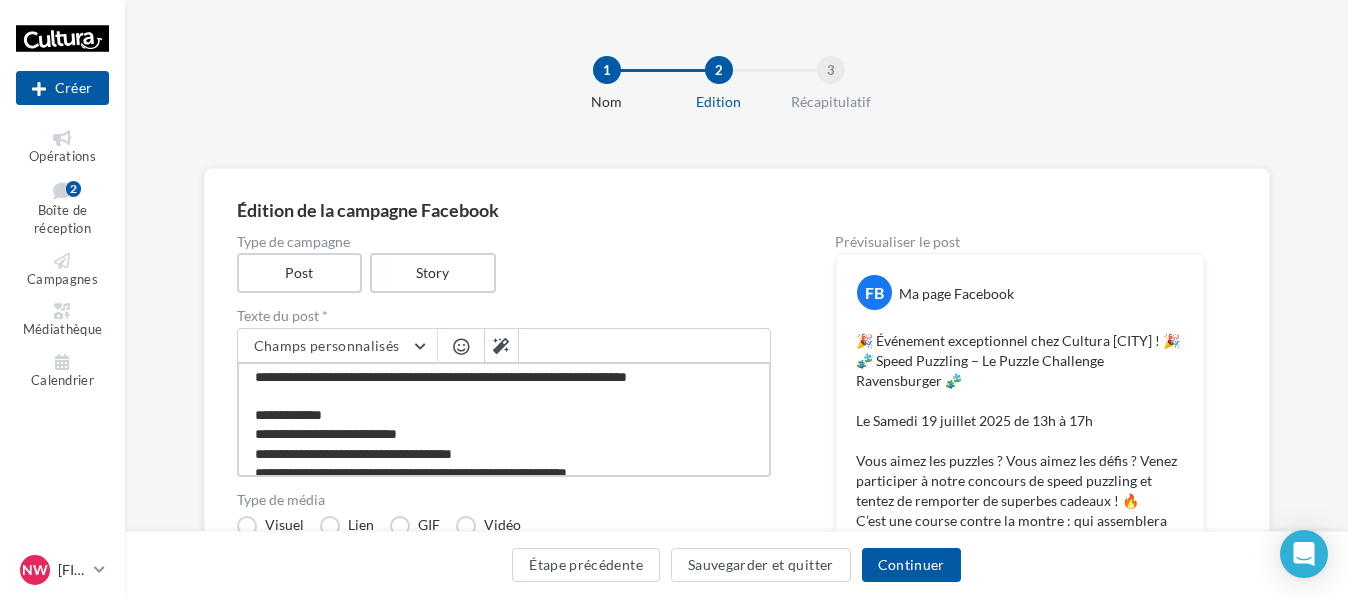 scroll, scrollTop: 297, scrollLeft: 0, axis: vertical 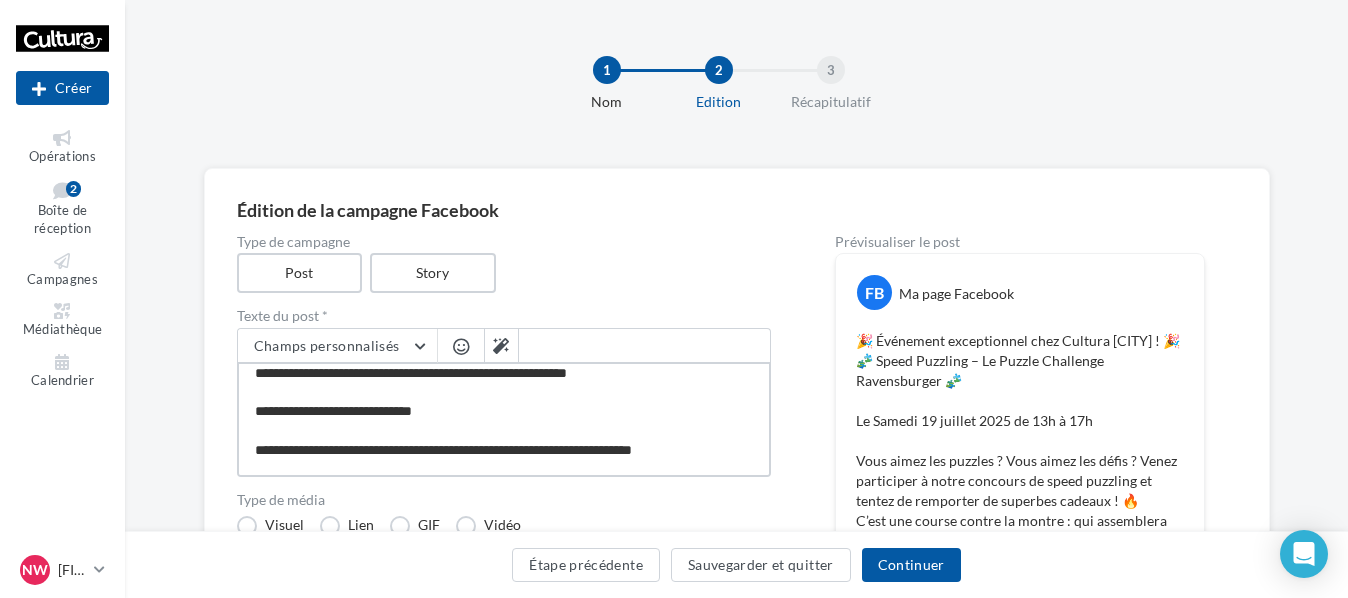 click at bounding box center (504, 419) 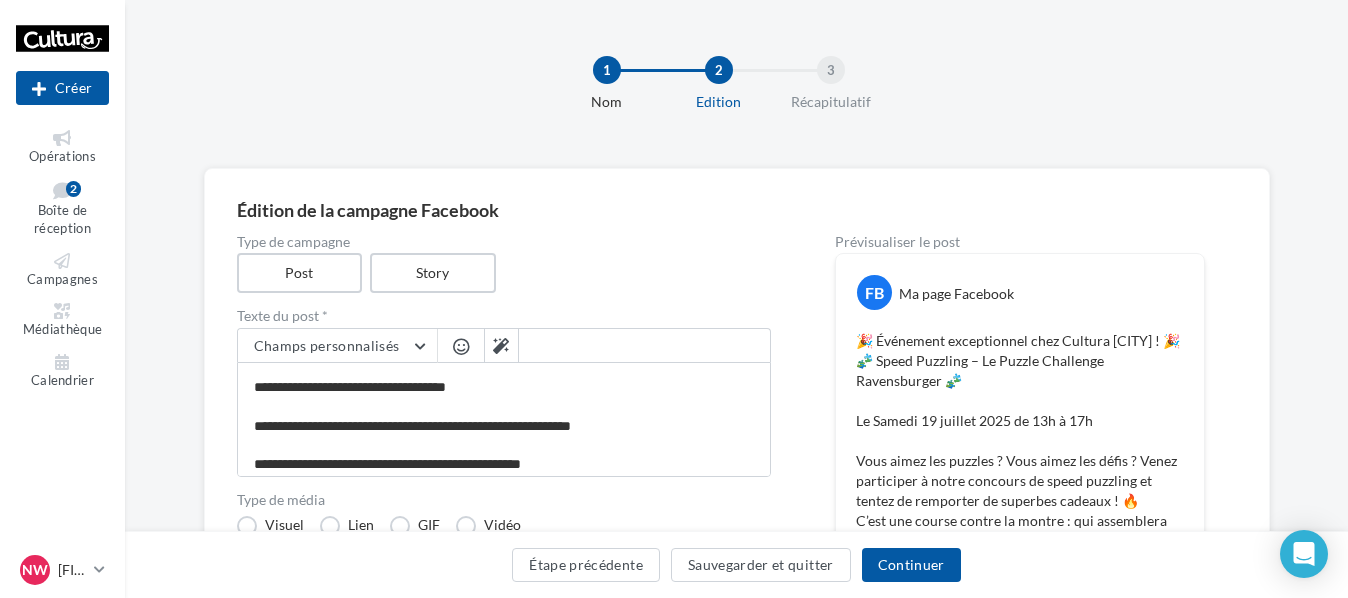 scroll, scrollTop: 396, scrollLeft: 0, axis: vertical 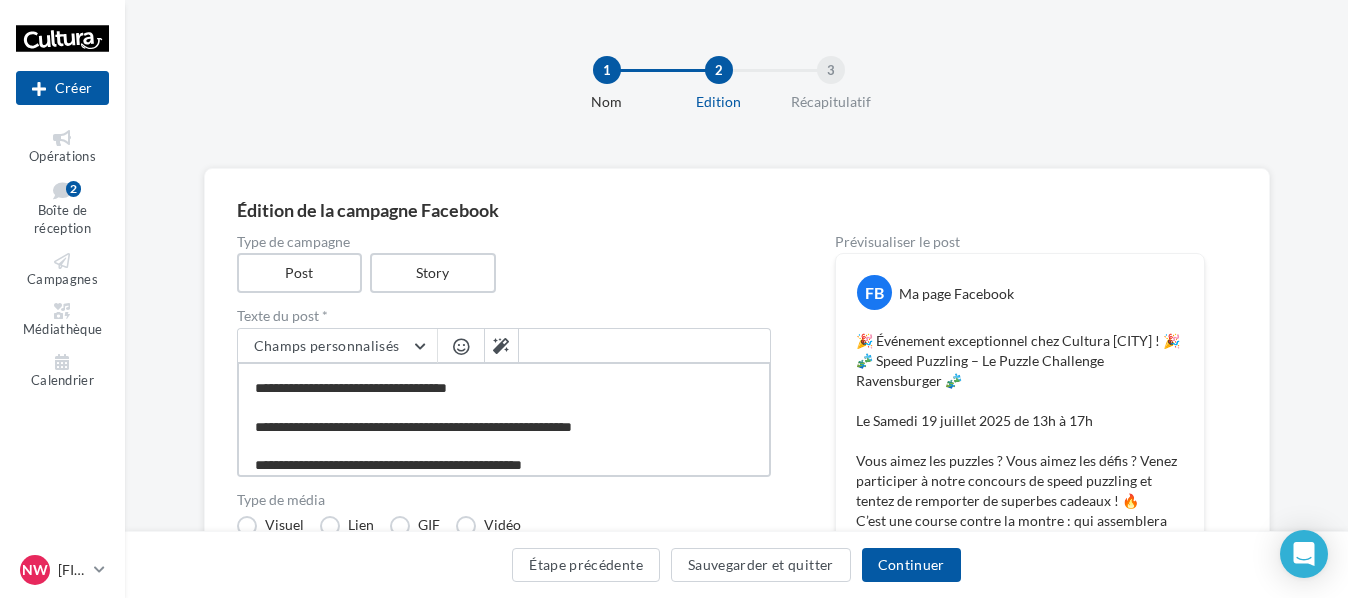 click at bounding box center [504, 419] 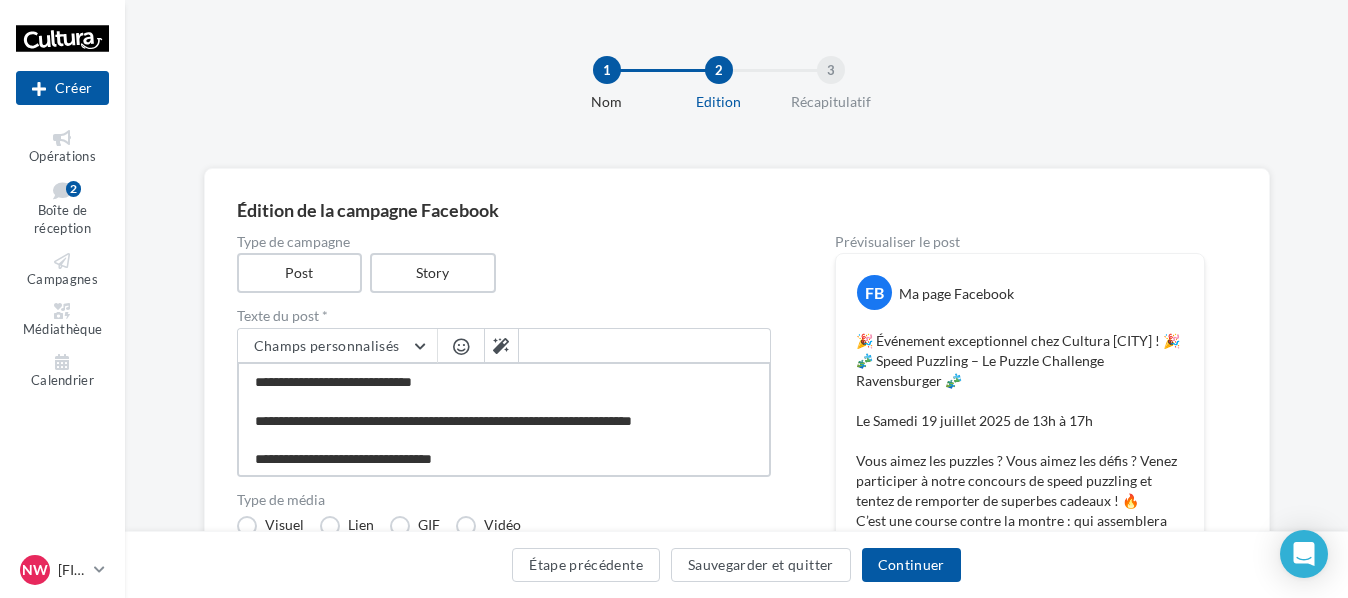 scroll, scrollTop: 297, scrollLeft: 0, axis: vertical 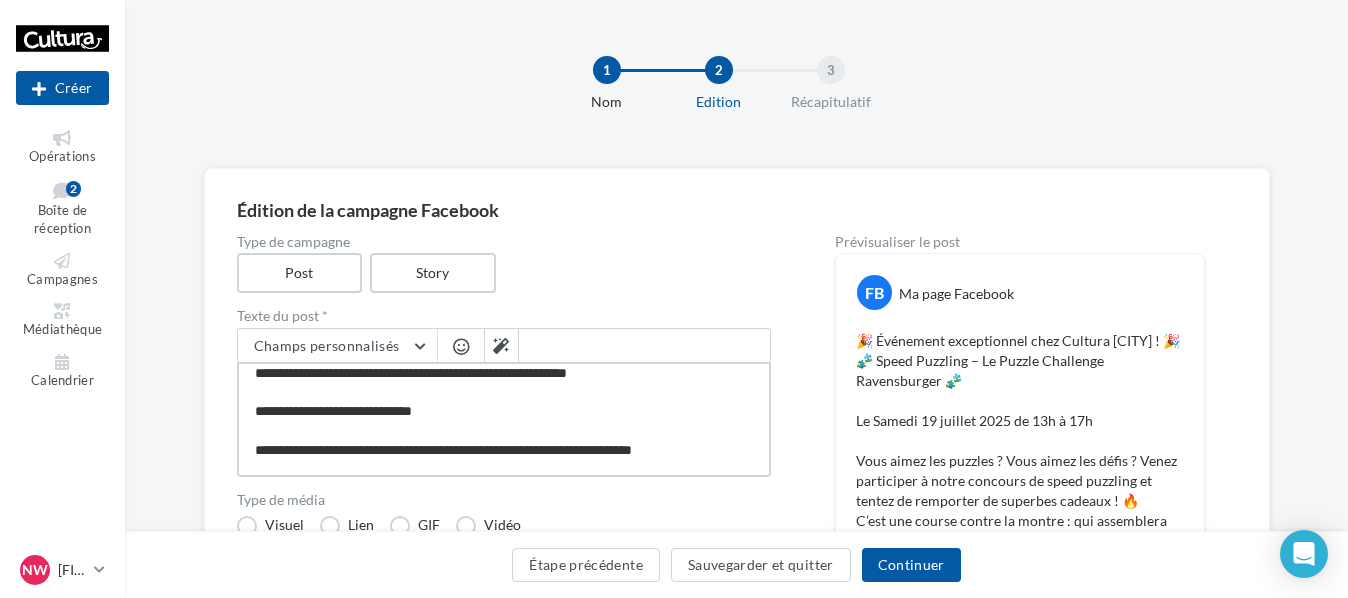click at bounding box center (504, 419) 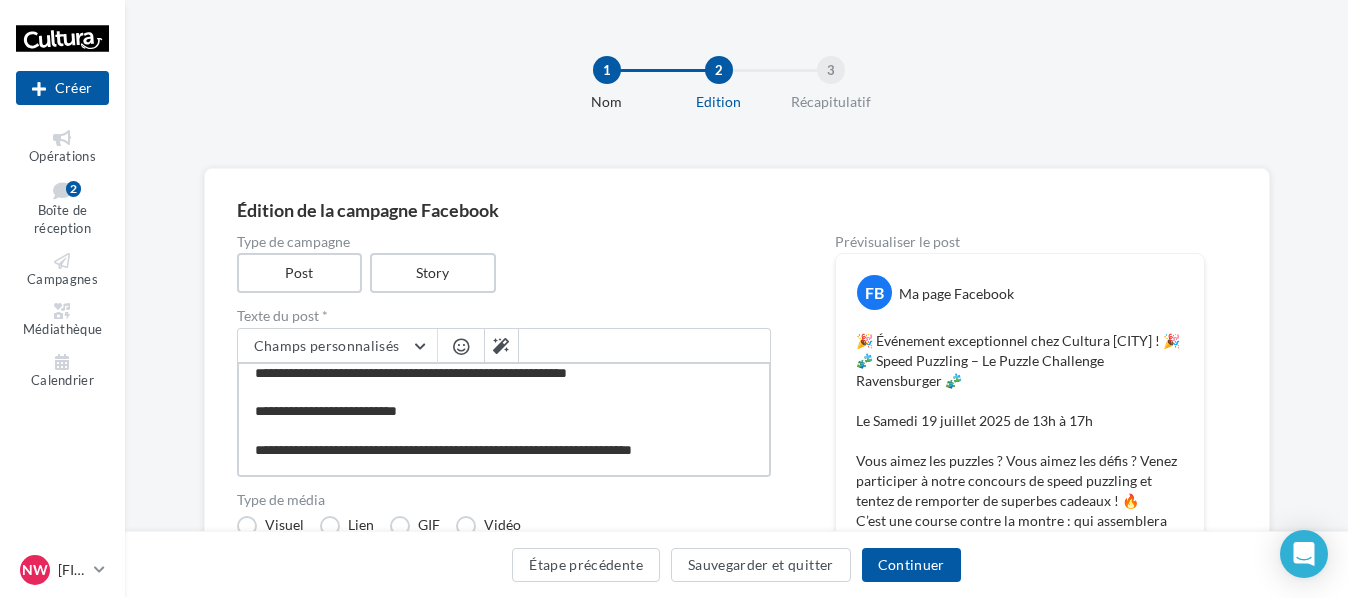 click at bounding box center (504, 419) 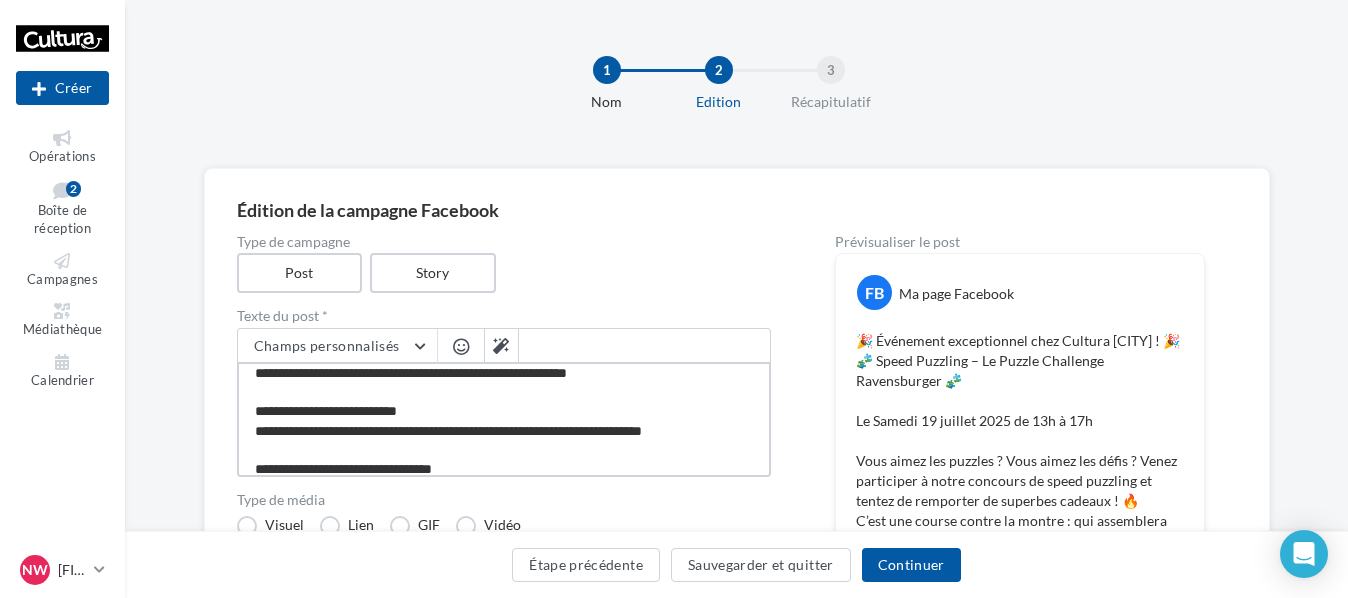 click at bounding box center (504, 419) 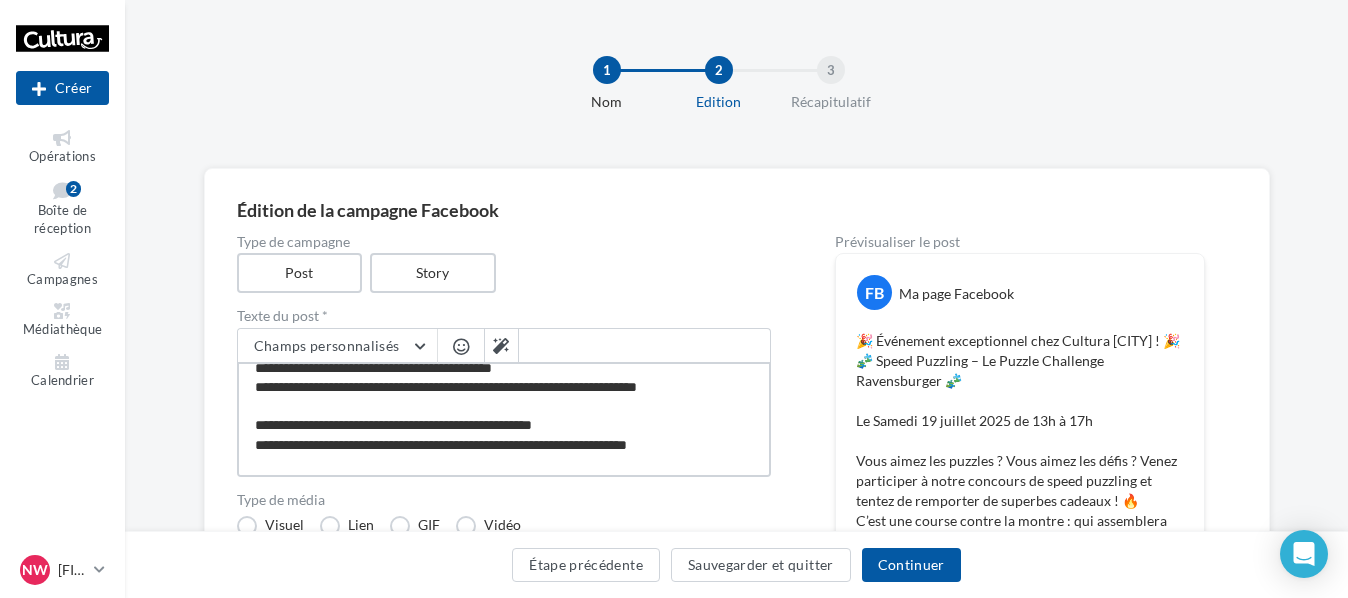 scroll, scrollTop: 97, scrollLeft: 0, axis: vertical 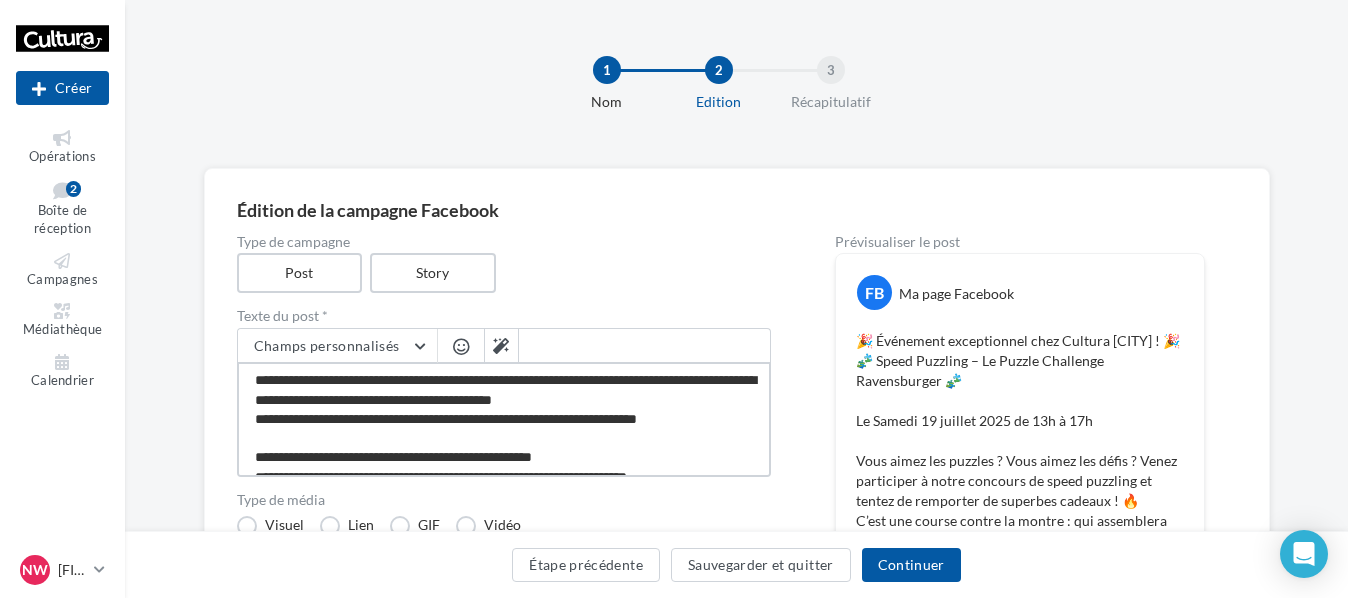 click at bounding box center [504, 419] 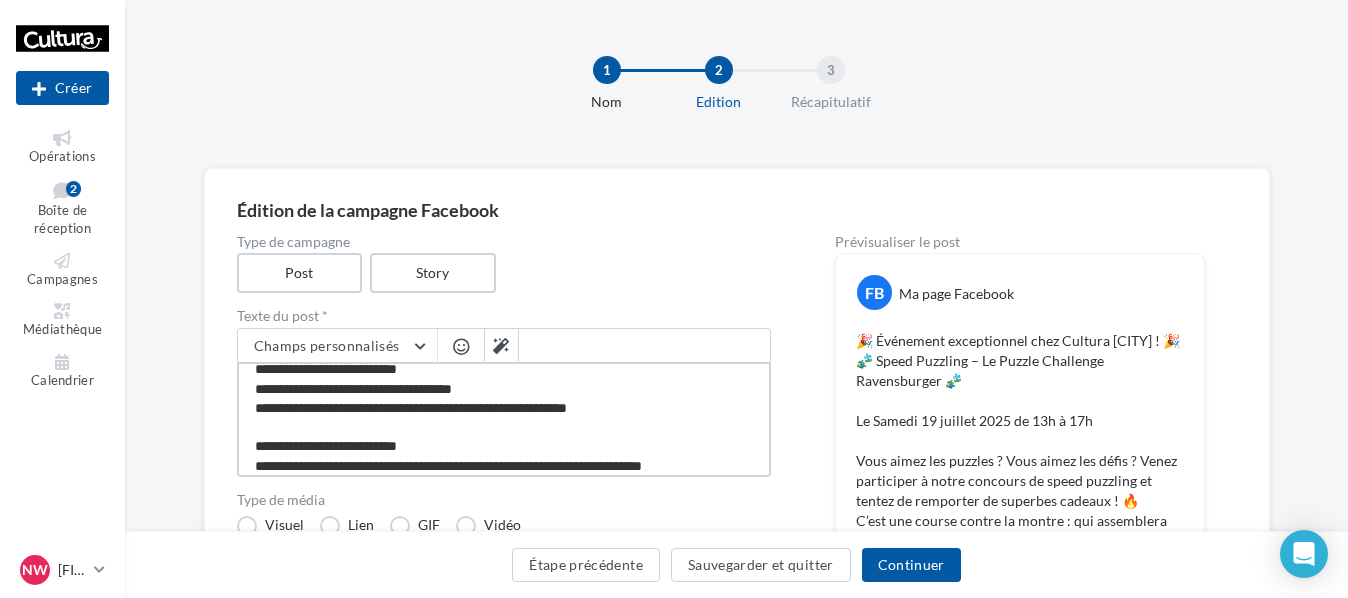 scroll, scrollTop: 308, scrollLeft: 0, axis: vertical 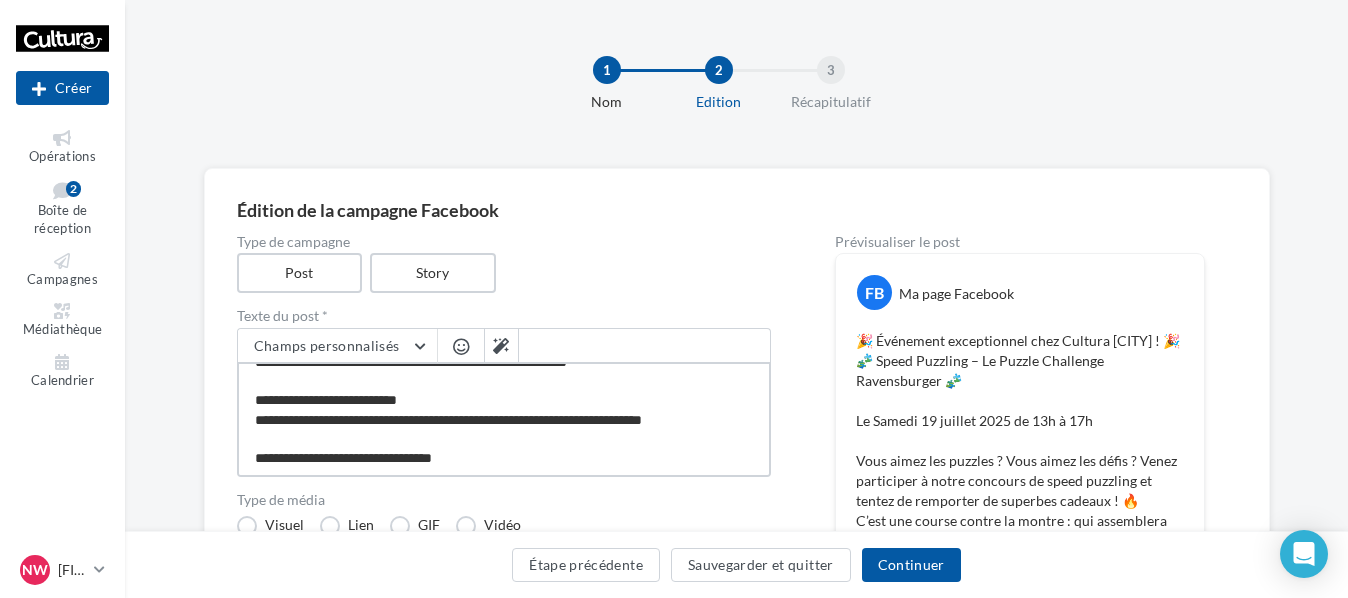 click at bounding box center (504, 419) 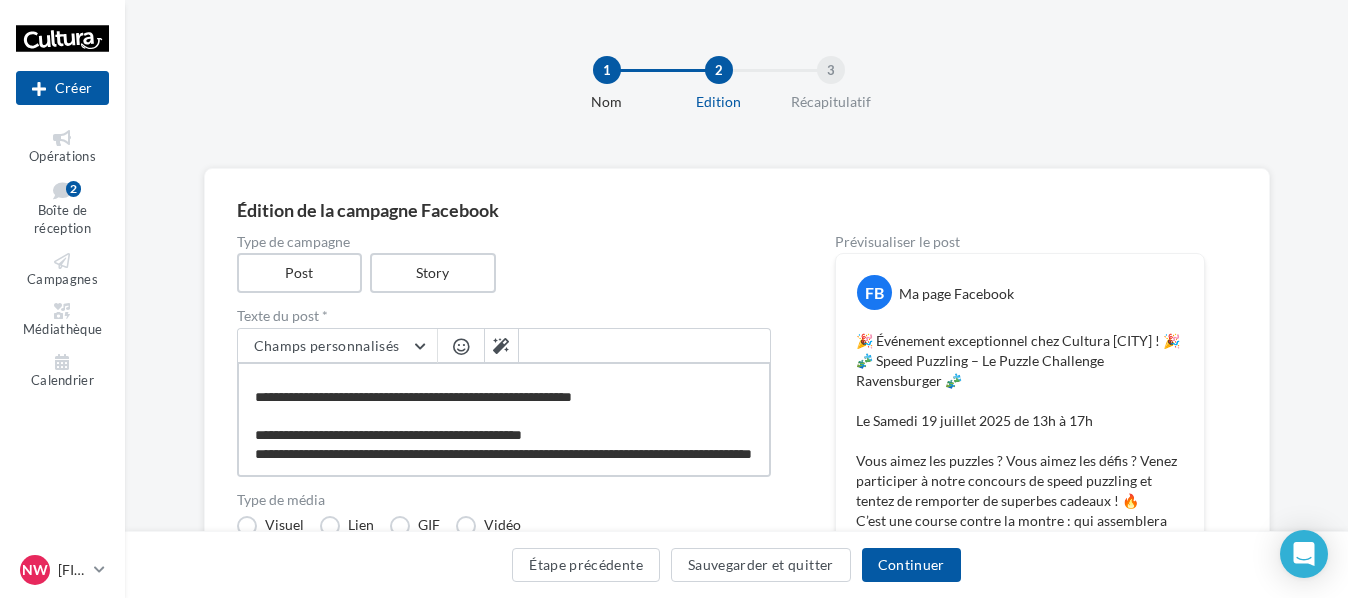 click at bounding box center [504, 419] 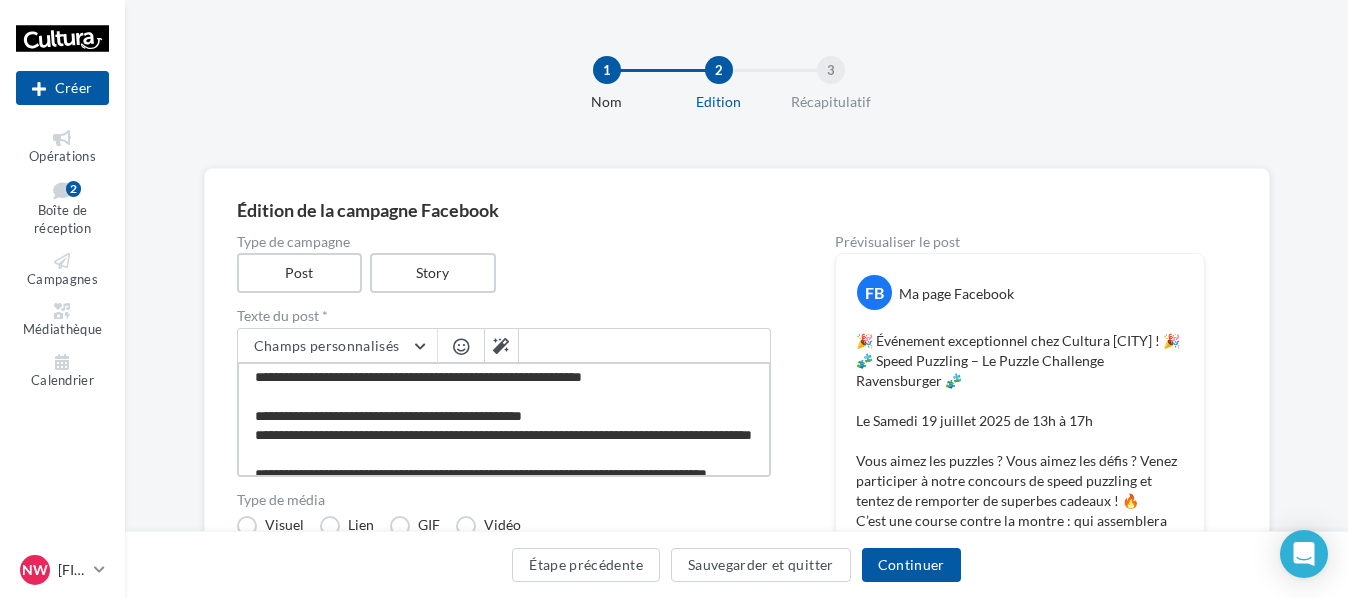 drag, startPoint x: 391, startPoint y: 458, endPoint x: 254, endPoint y: 416, distance: 143.29341 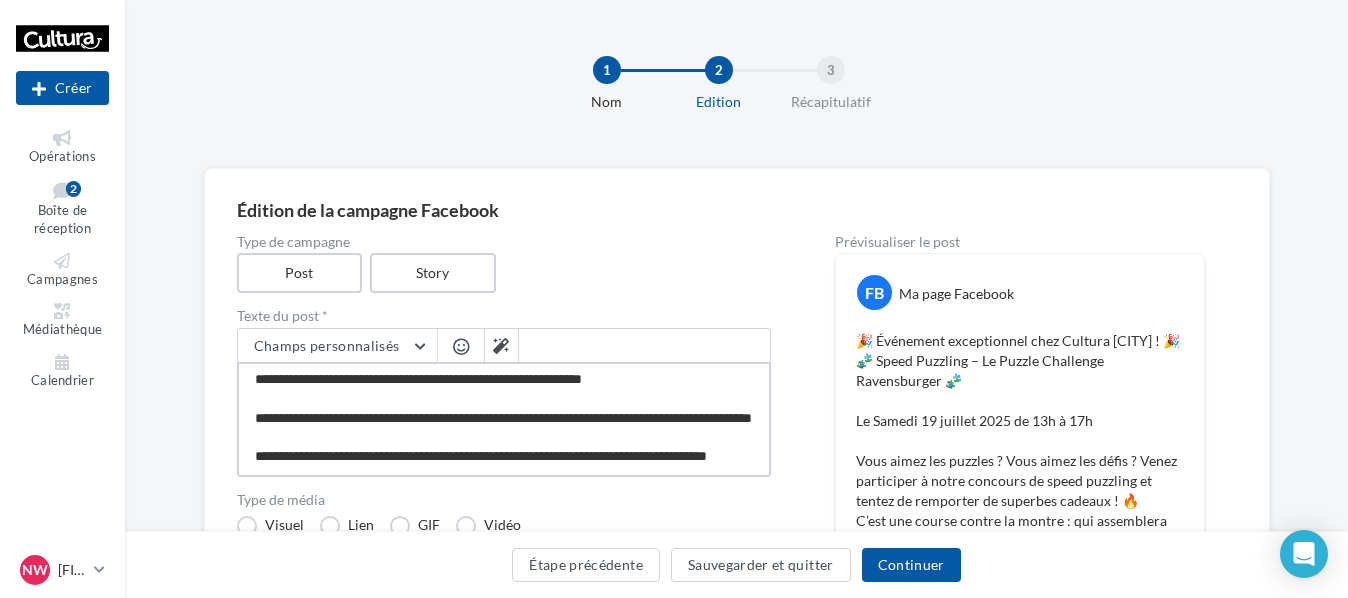 click at bounding box center [504, 419] 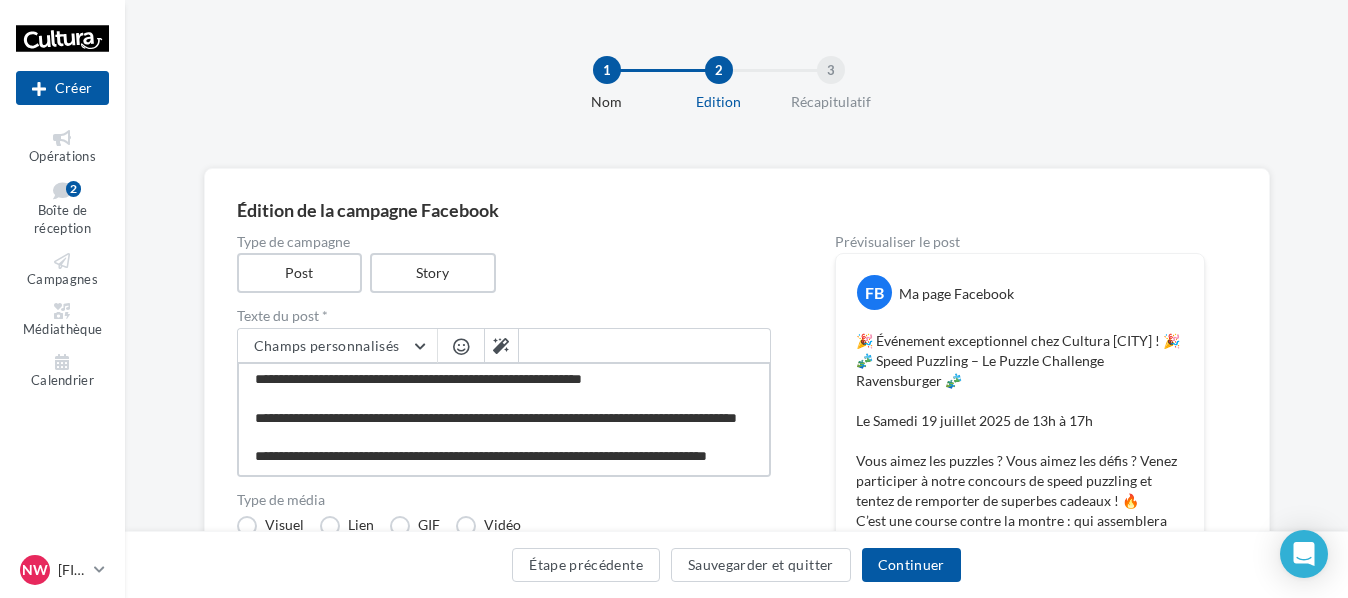 scroll, scrollTop: 444, scrollLeft: 0, axis: vertical 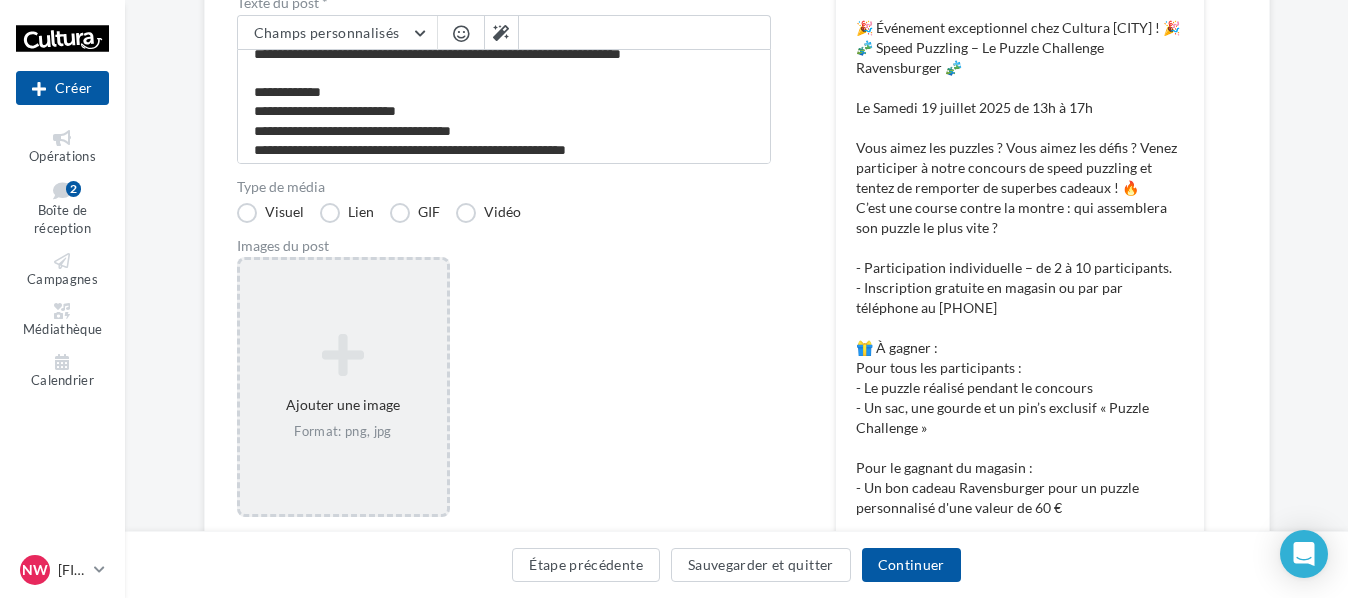 click on "Ajouter une image     Format: png, jpg" at bounding box center (343, 387) 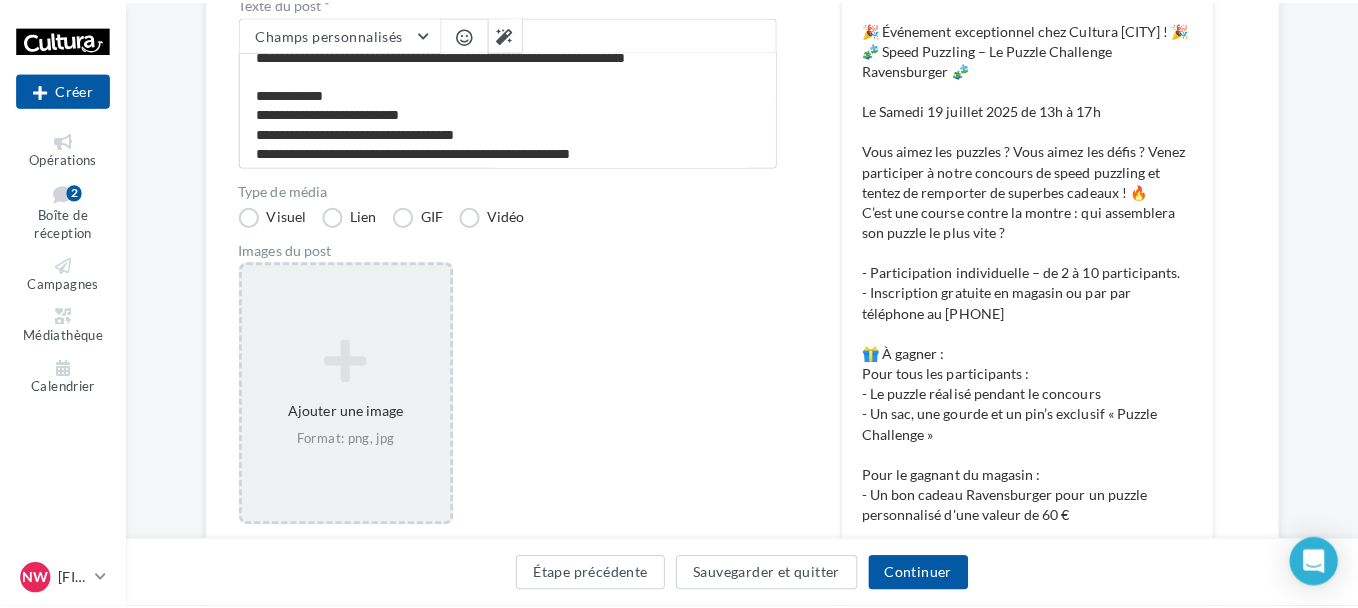 scroll, scrollTop: 205, scrollLeft: 0, axis: vertical 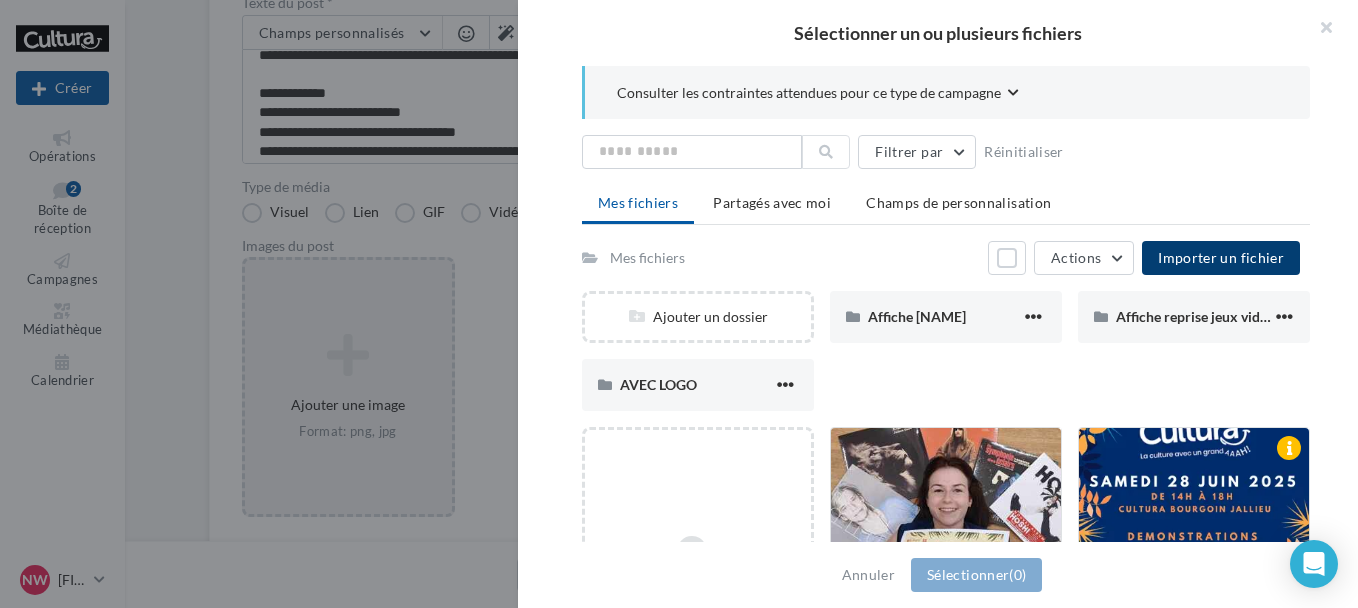 click on "Importer un fichier" at bounding box center [1221, 257] 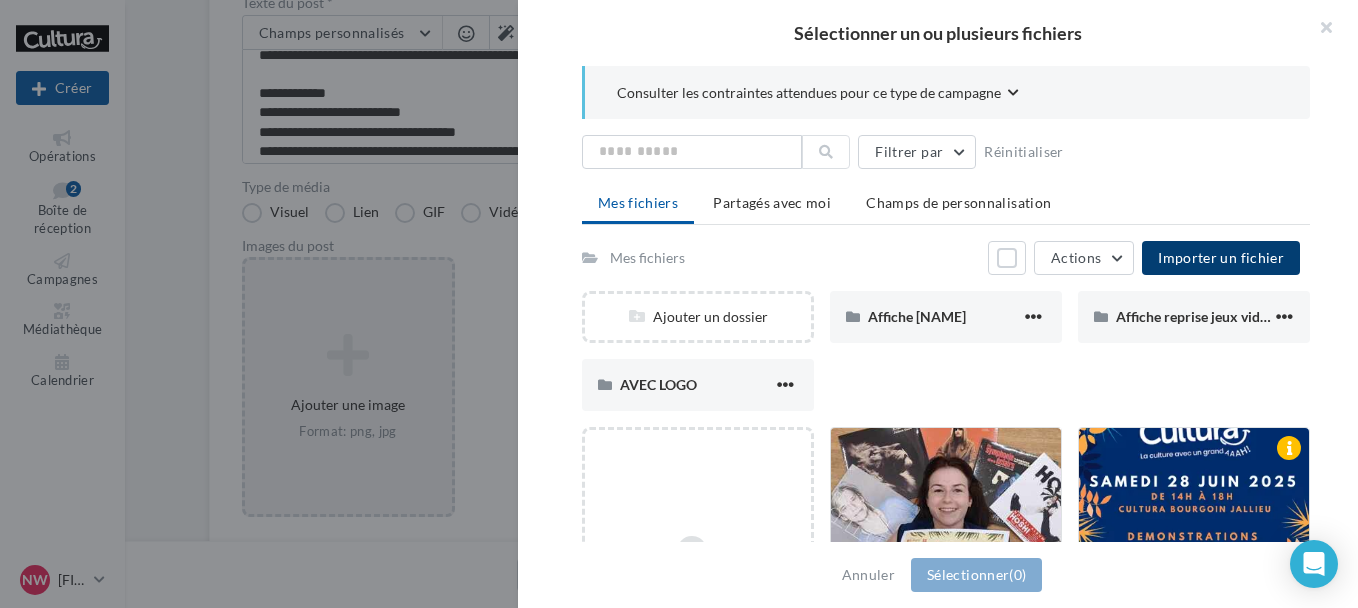 click on "Importer un fichier" at bounding box center (1221, 257) 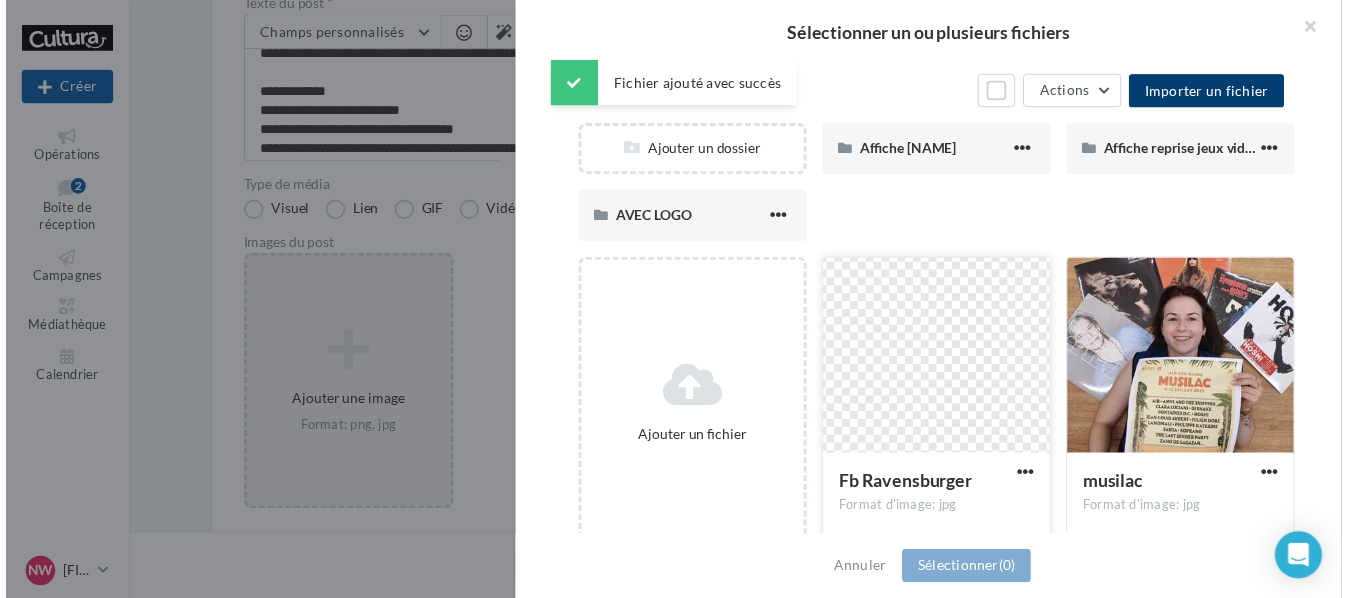 scroll, scrollTop: 200, scrollLeft: 0, axis: vertical 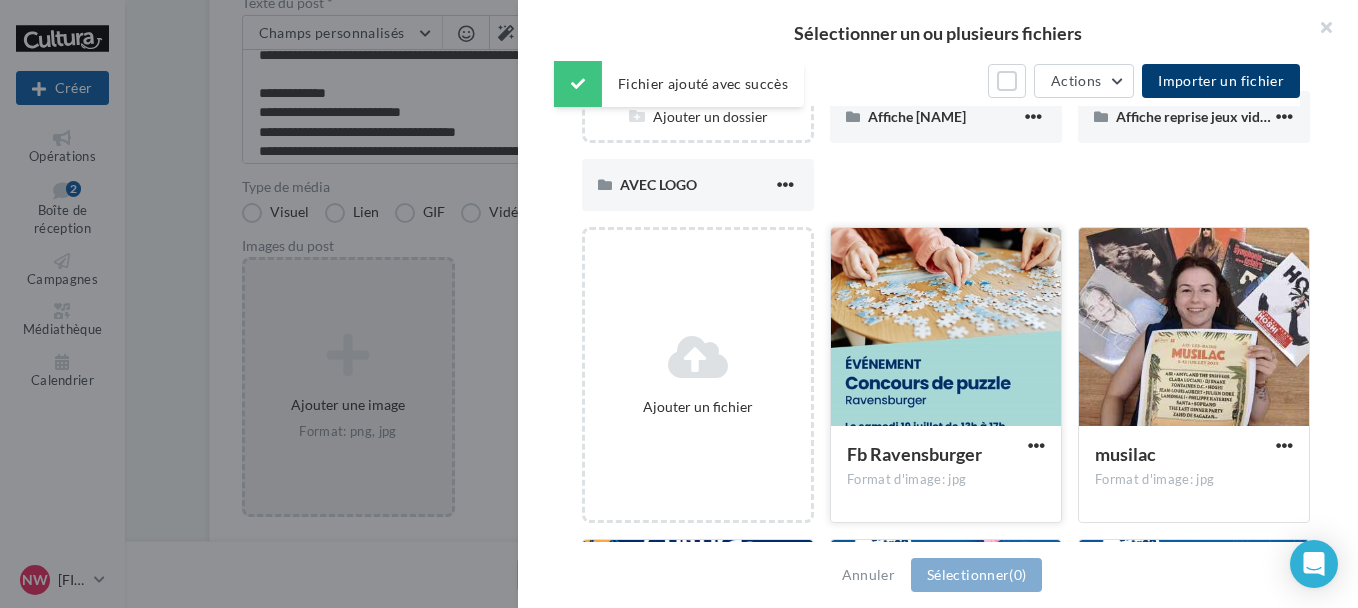 click at bounding box center [946, 328] 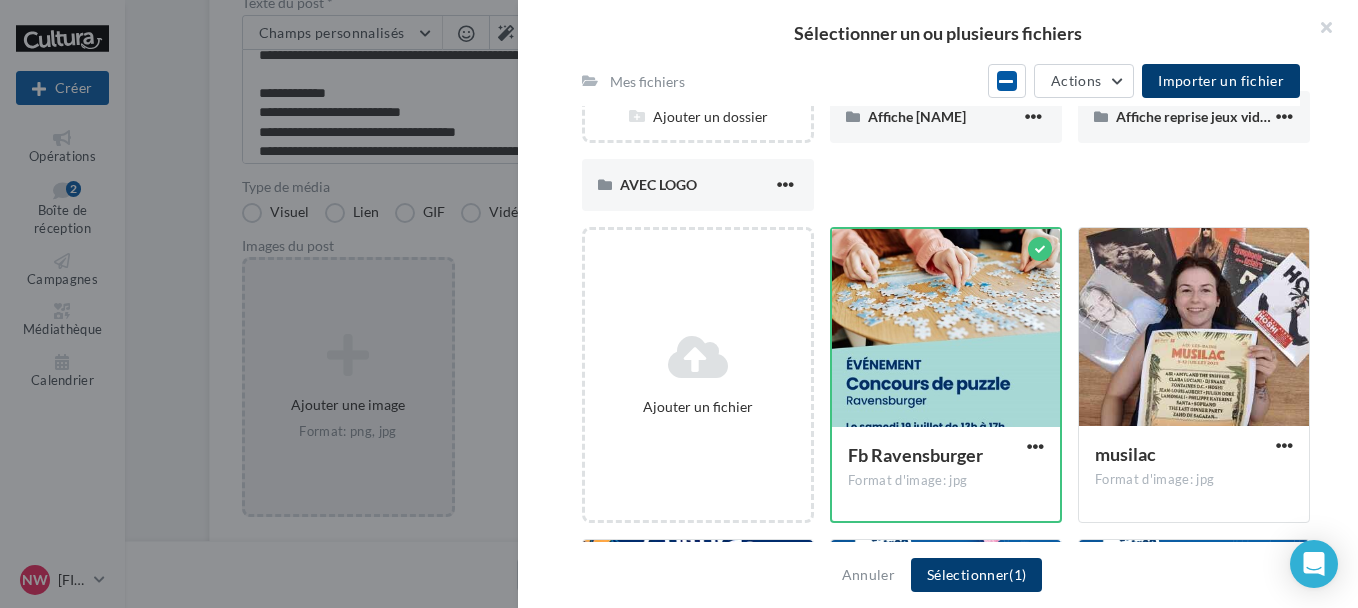 click on "Sélectionner   (1)" at bounding box center [976, 575] 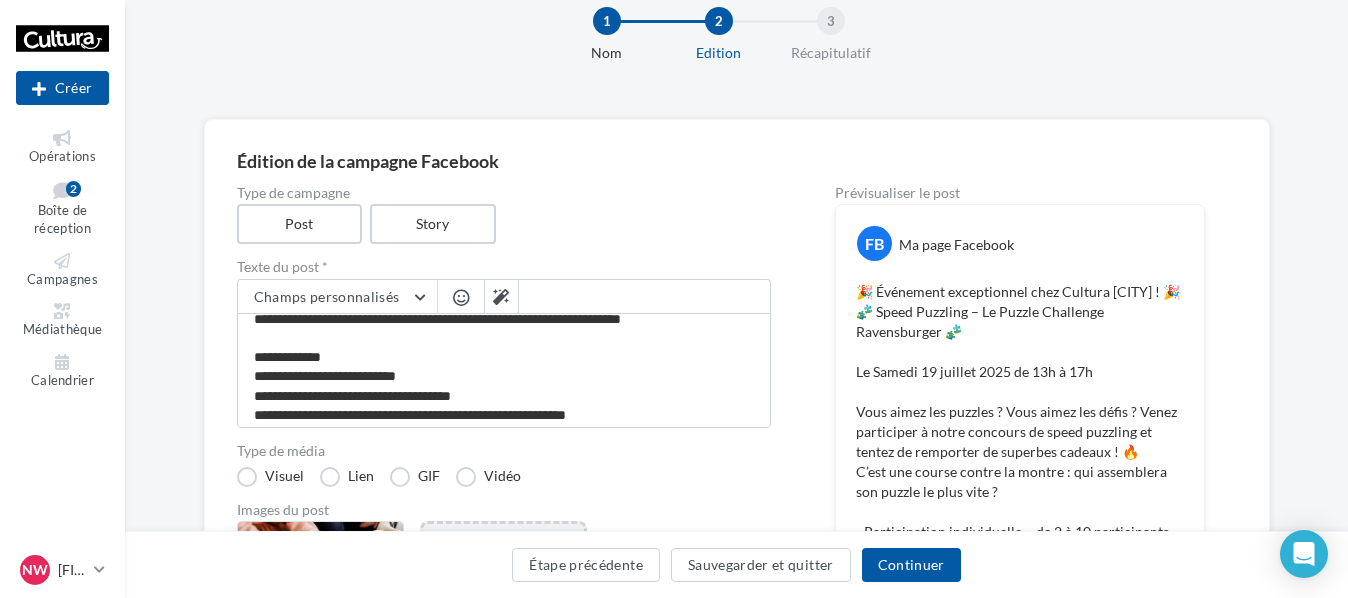 scroll, scrollTop: 13, scrollLeft: 0, axis: vertical 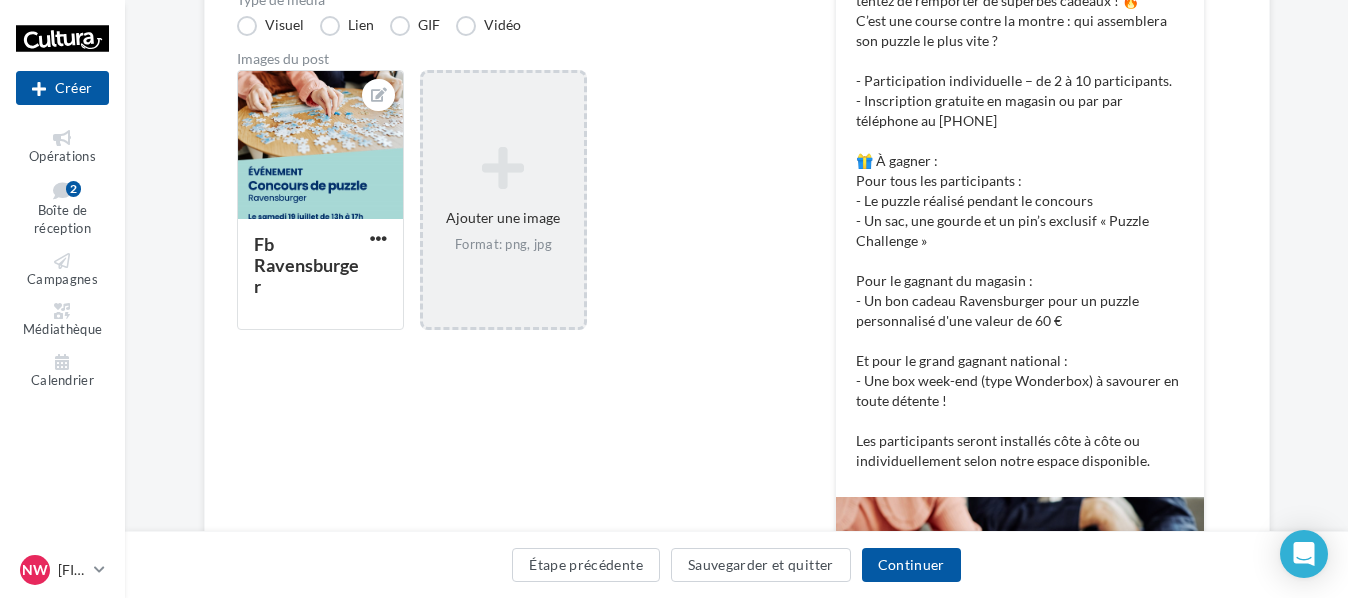 click on "🎉 Événement exceptionnel chez Cultura [CITY] ! 🎉 🧩 Speed Puzzling – Le Puzzle Challenge Ravensburger 🧩 Le Samedi 19 juillet 2025 de 13h à 17h Vous aimez les puzzles ? Vous aimez les défis ? Venez participer à notre concours de speed puzzling et tentez de remporter de superbes cadeaux ! 🔥 C’est une course contre la montre : qui assemblera son puzzle le plus vite ? - Participation individuelle – de 2 à 10 participants. - Inscription gratuite en magasin ou par par téléphone au [PHONE]  🎁 À gagner : Pour tous les participants : - Le puzzle réalisé pendant le concours - Un sac, une gourde et un pin’s exclusif « Puzzle Challenge » Pour le gagnant du magasin : - Un bon cadeau Ravensburger pour un puzzle personnalisé d'une valeur de 60 € Et pour le grand gagnant national : - Une box week-end (type Wonderbox) à savourer en toute détente ! Les participants seront installés côte à côte ou individuellement selon notre espace disponible." at bounding box center (1020, 151) 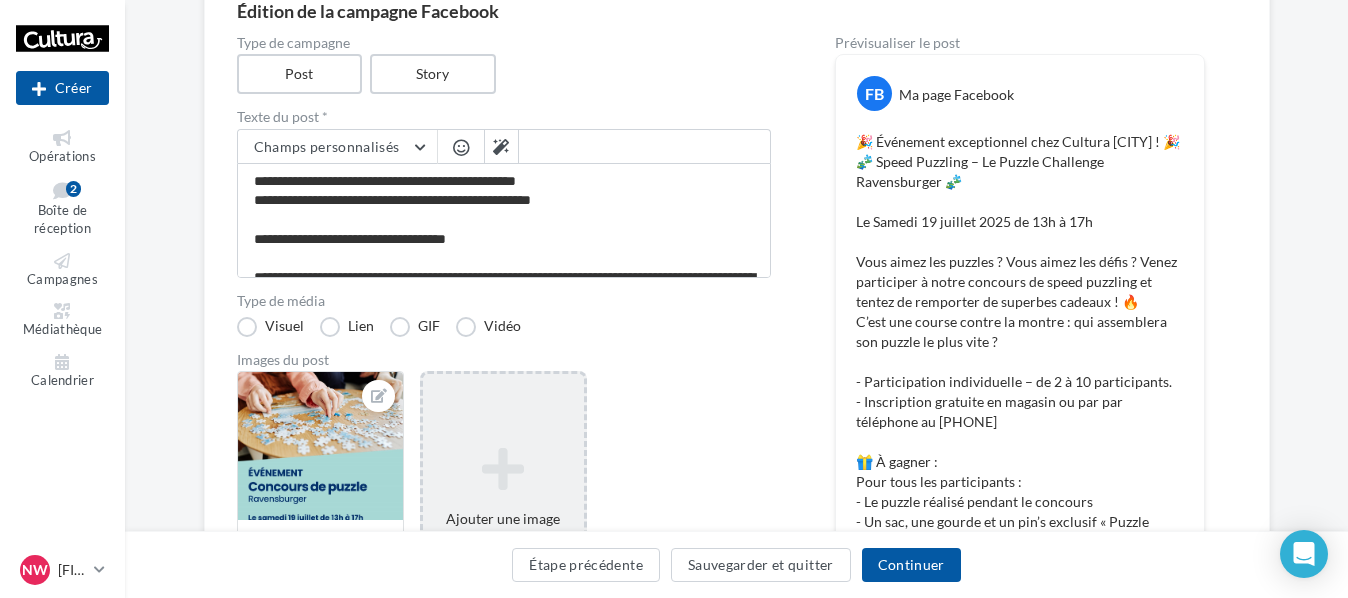 scroll, scrollTop: 200, scrollLeft: 0, axis: vertical 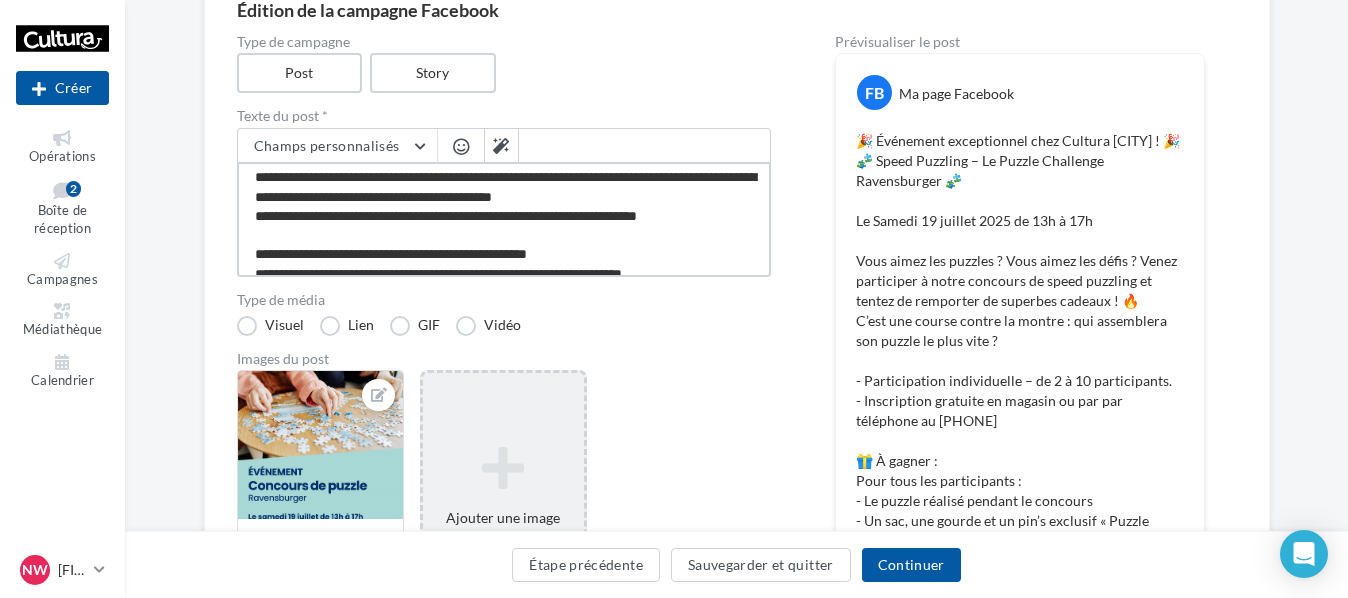 click on "**********" at bounding box center [504, 219] 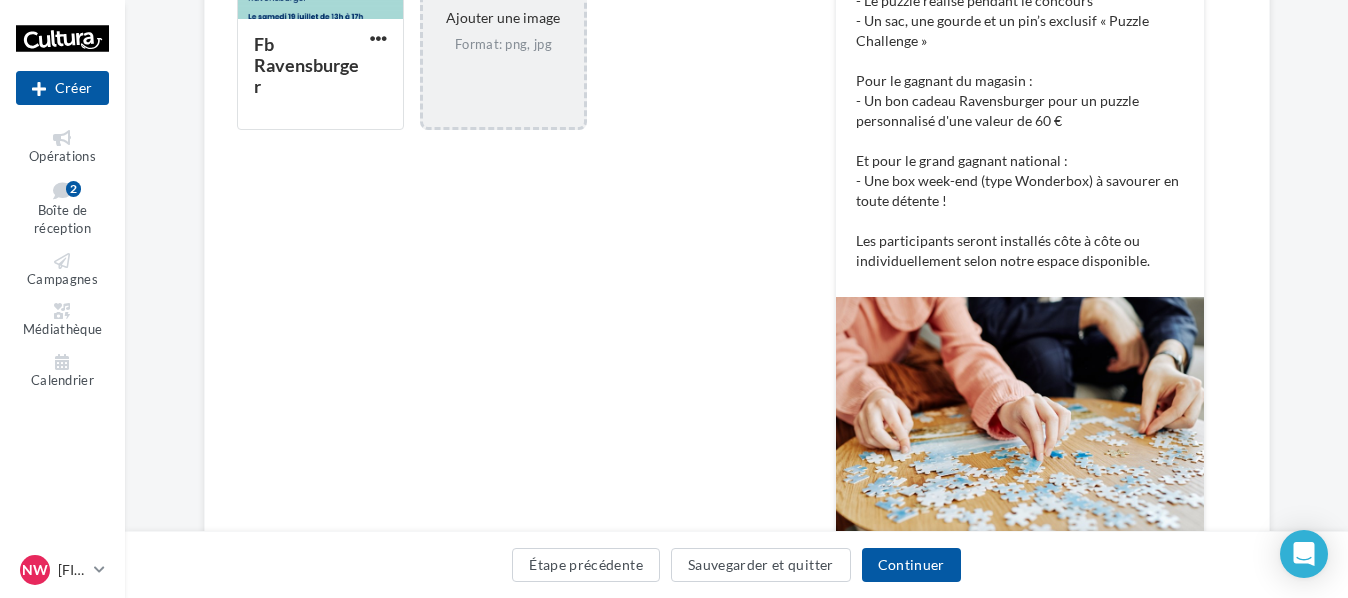 scroll, scrollTop: 1000, scrollLeft: 0, axis: vertical 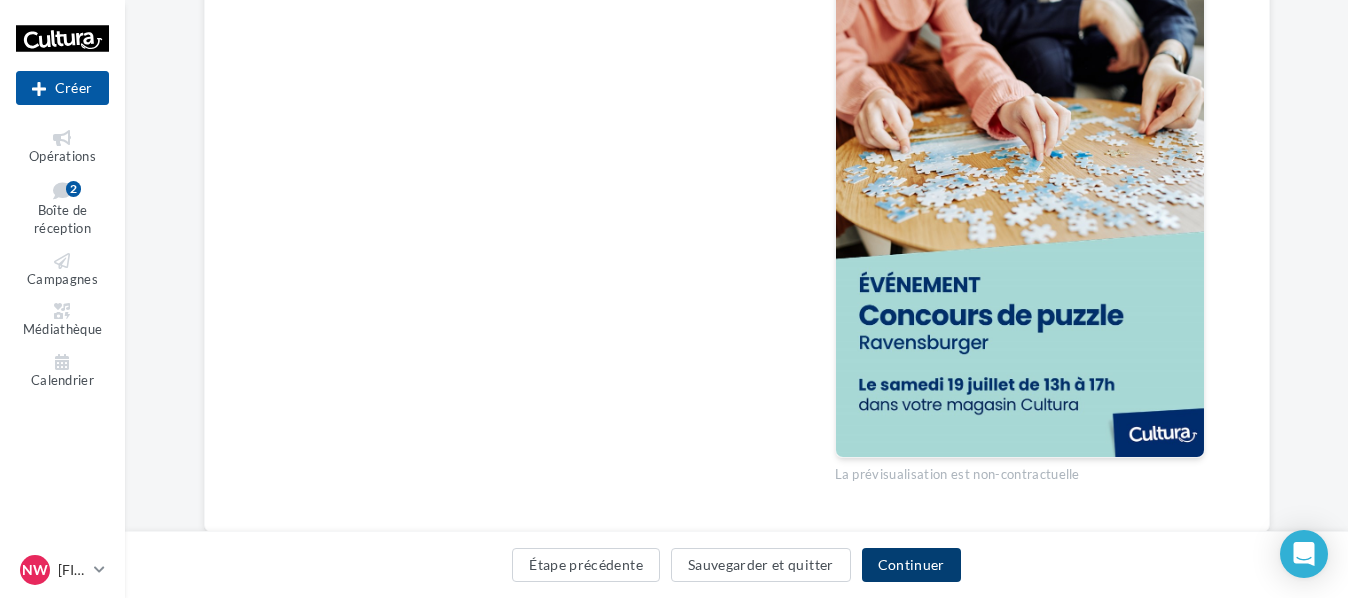 type on "**********" 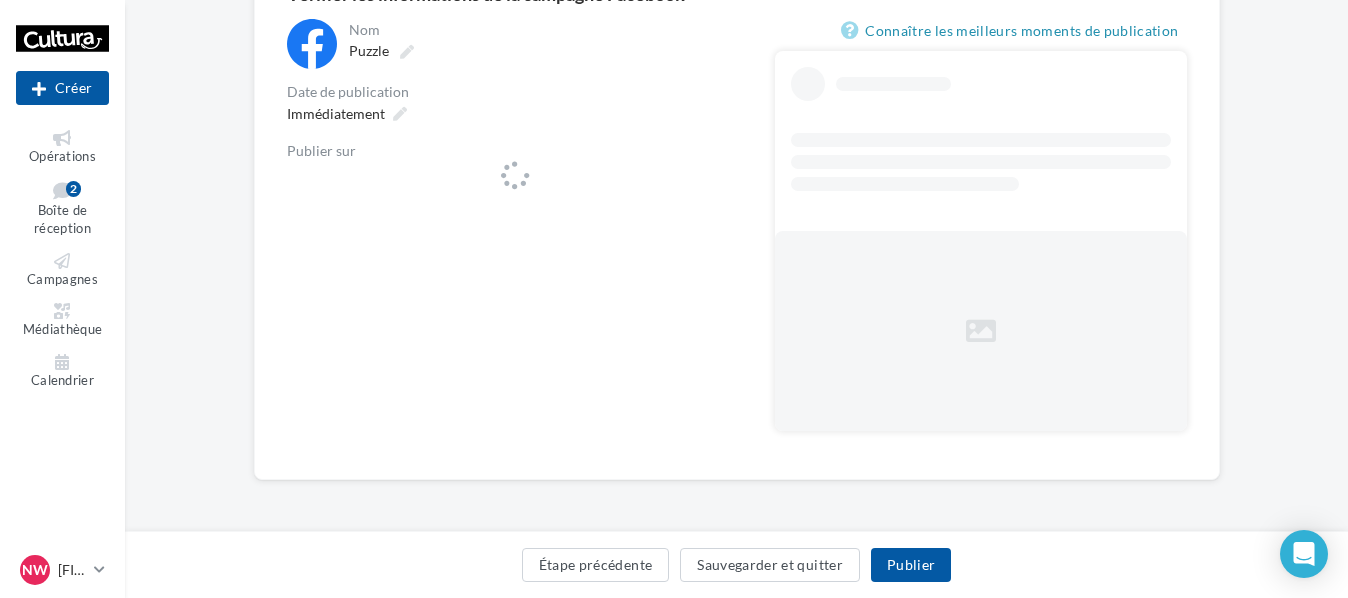 scroll, scrollTop: 0, scrollLeft: 0, axis: both 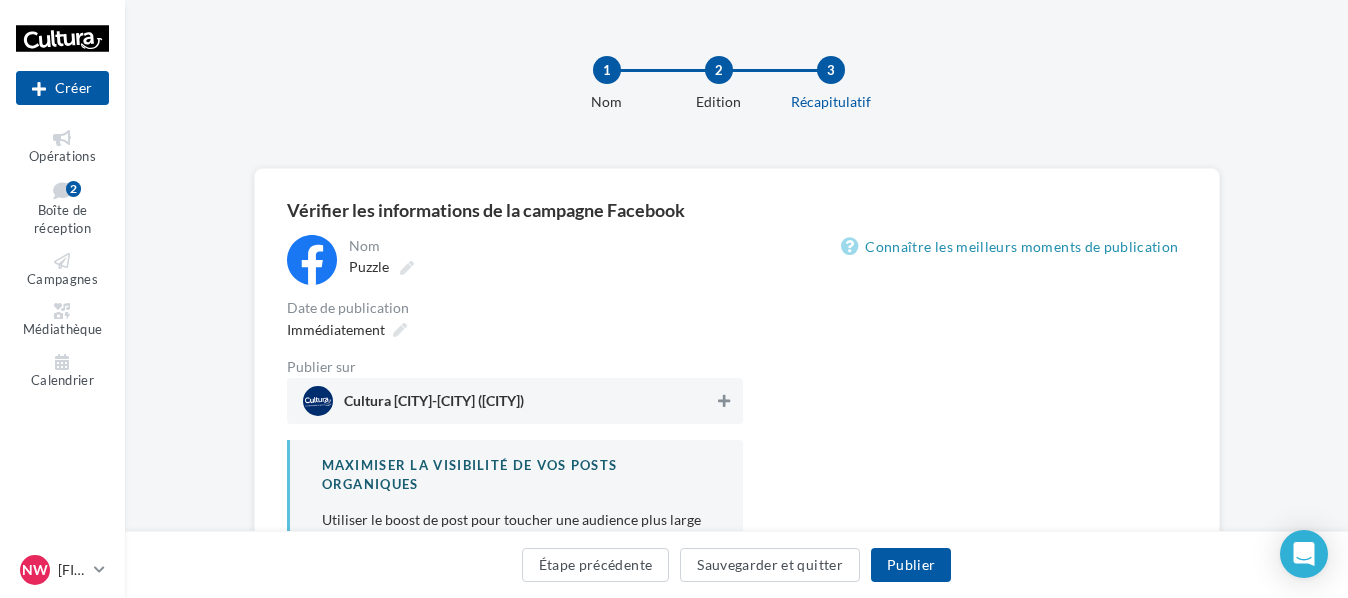 click at bounding box center (724, 401) 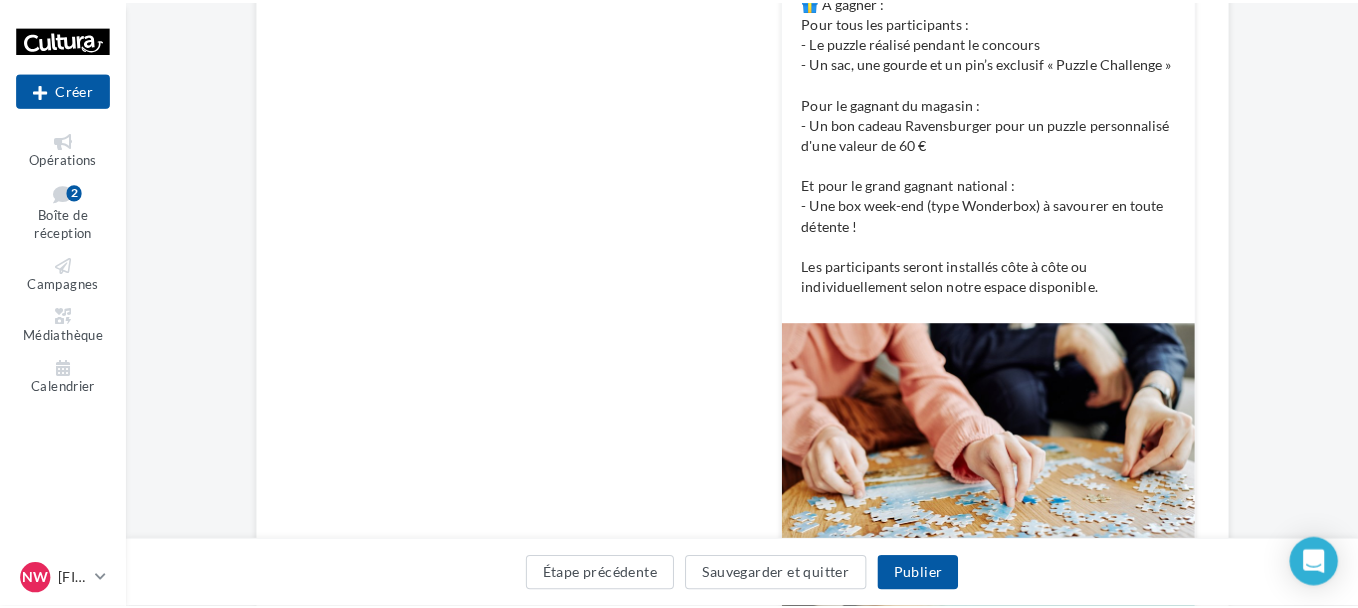 scroll, scrollTop: 900, scrollLeft: 0, axis: vertical 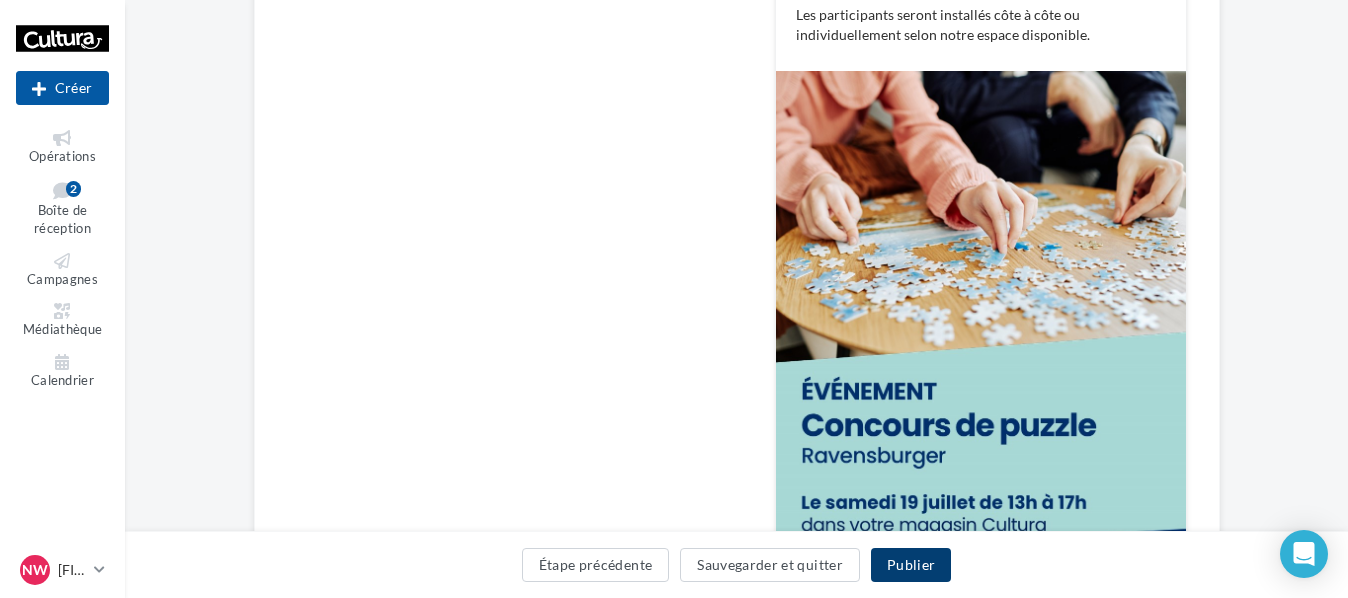 click on "Publier" at bounding box center (911, 565) 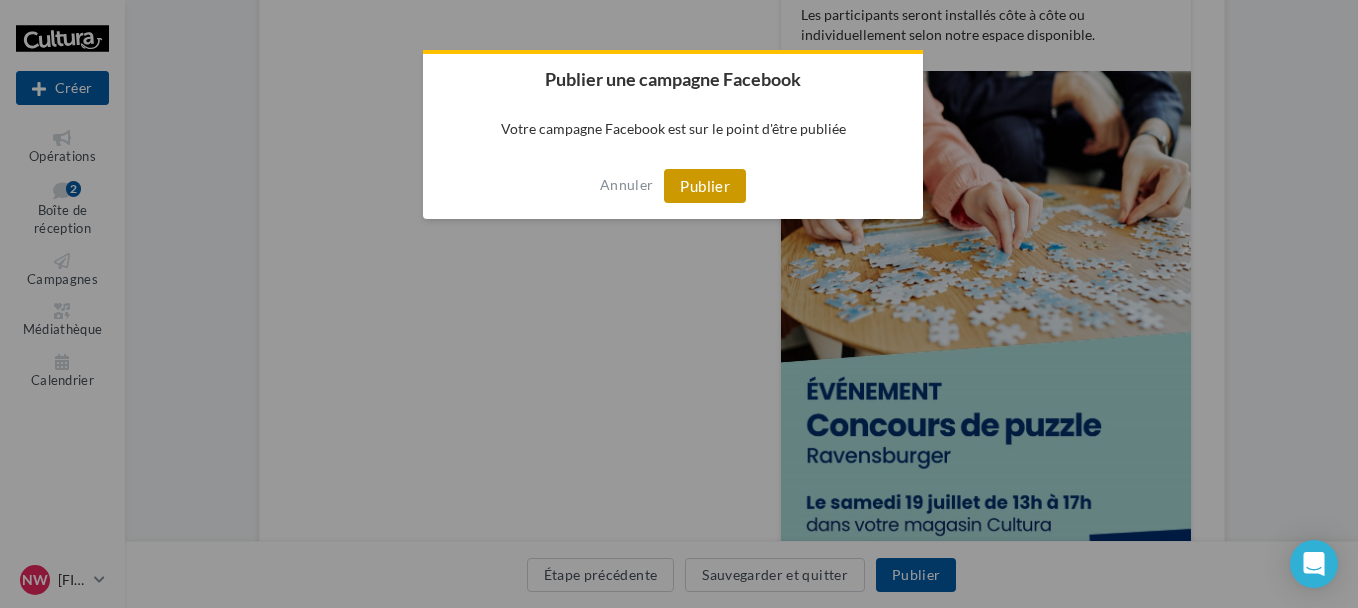 click on "Publier" at bounding box center (705, 186) 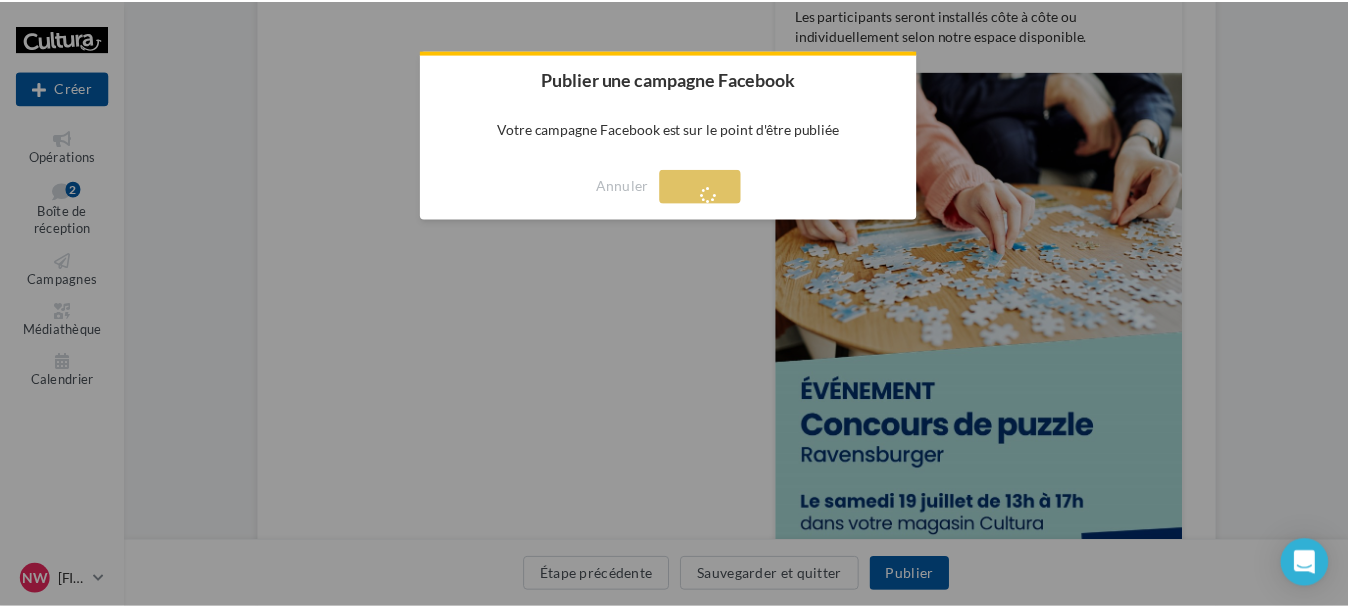 scroll, scrollTop: 32, scrollLeft: 0, axis: vertical 